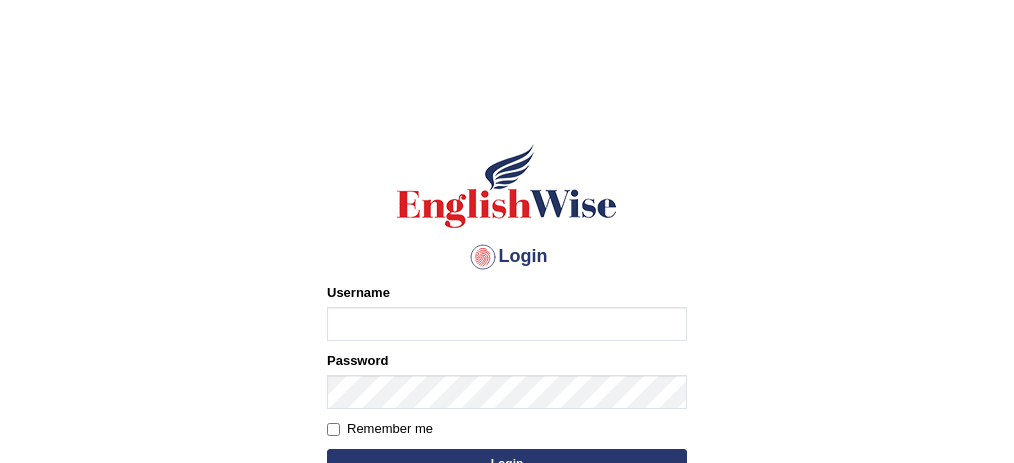 scroll, scrollTop: 0, scrollLeft: 0, axis: both 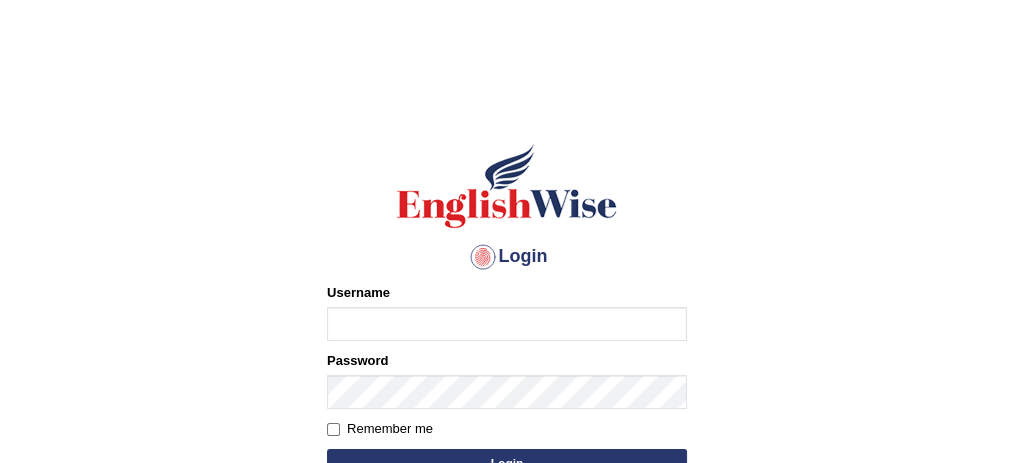 click on "Username" at bounding box center [507, 324] 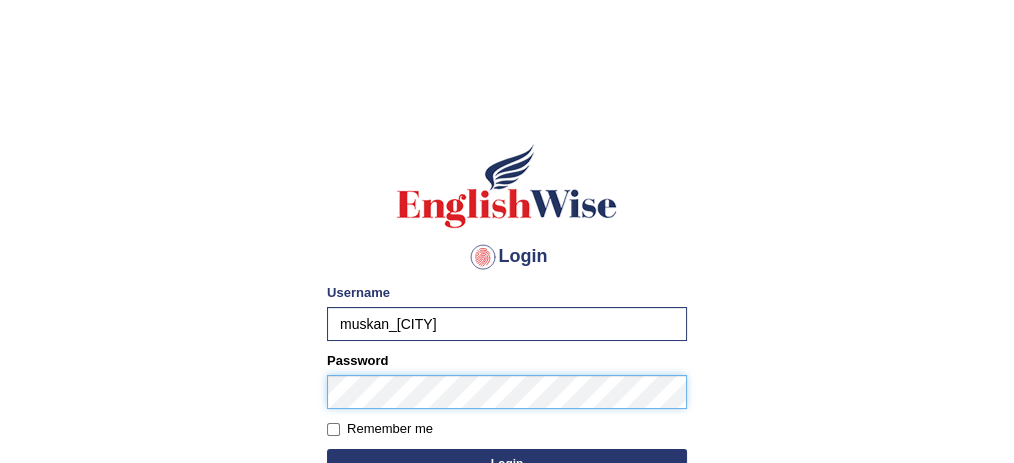 click on "Login" at bounding box center [507, 464] 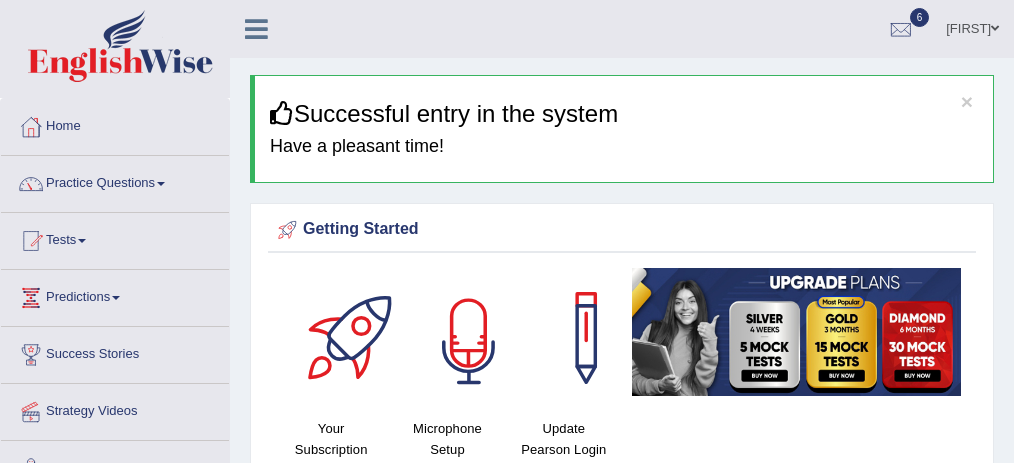scroll, scrollTop: 0, scrollLeft: 0, axis: both 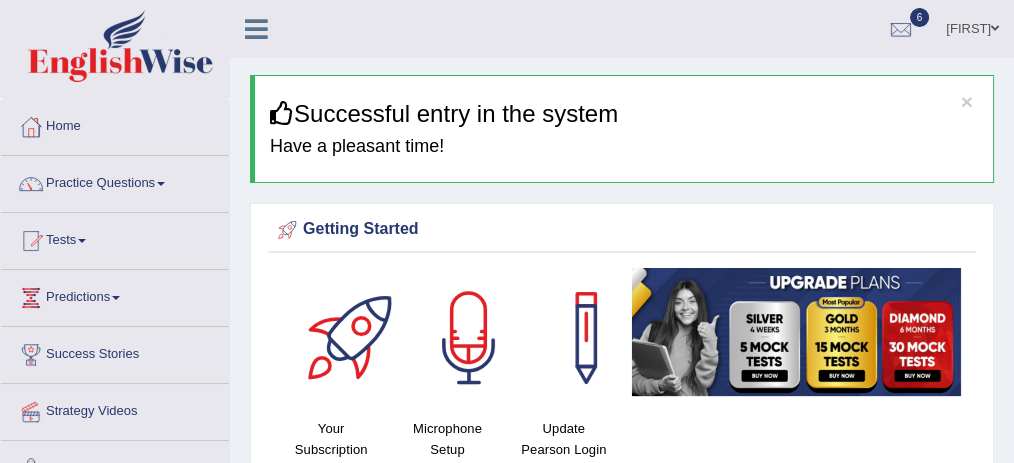 click at bounding box center [469, 338] 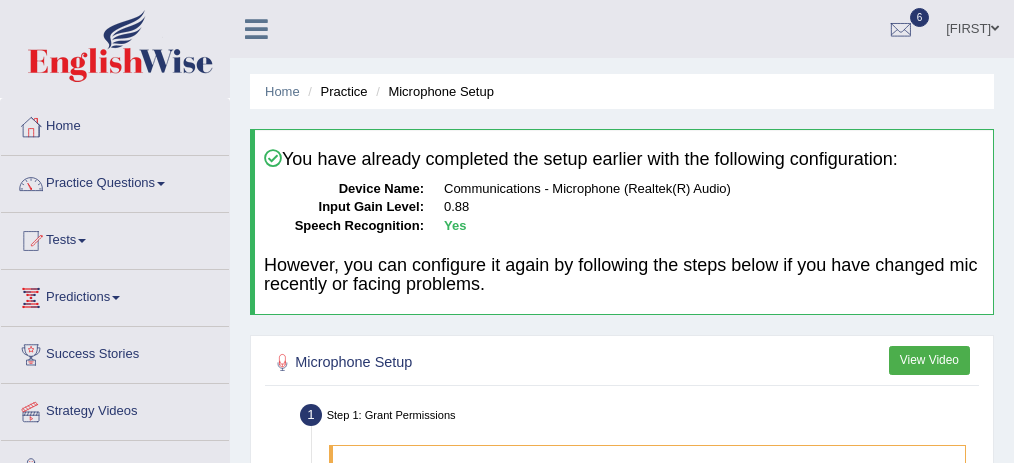 scroll, scrollTop: 0, scrollLeft: 0, axis: both 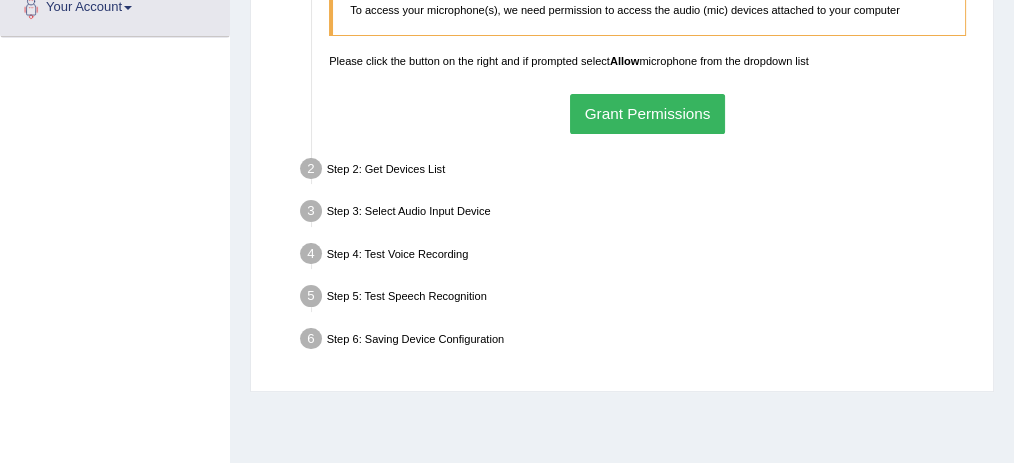 click on "Grant Permissions" at bounding box center [647, 113] 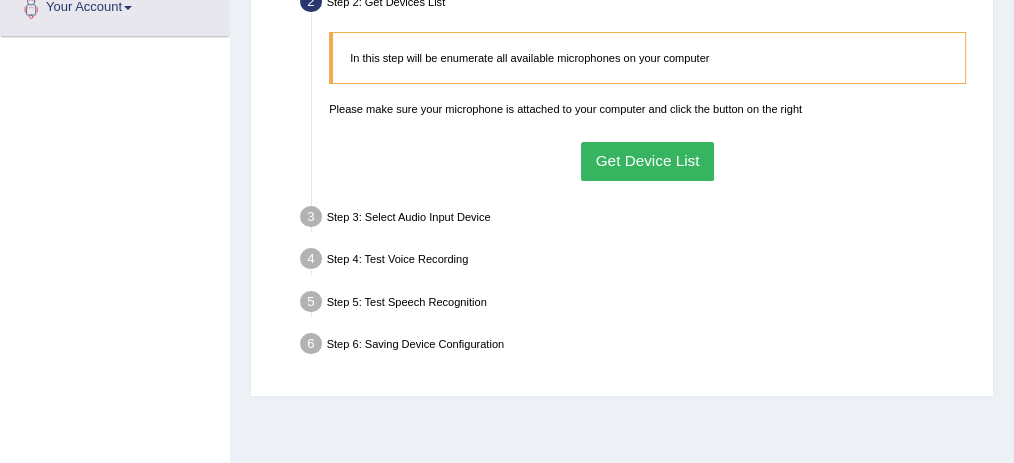 click on "Get Device List" at bounding box center [647, 161] 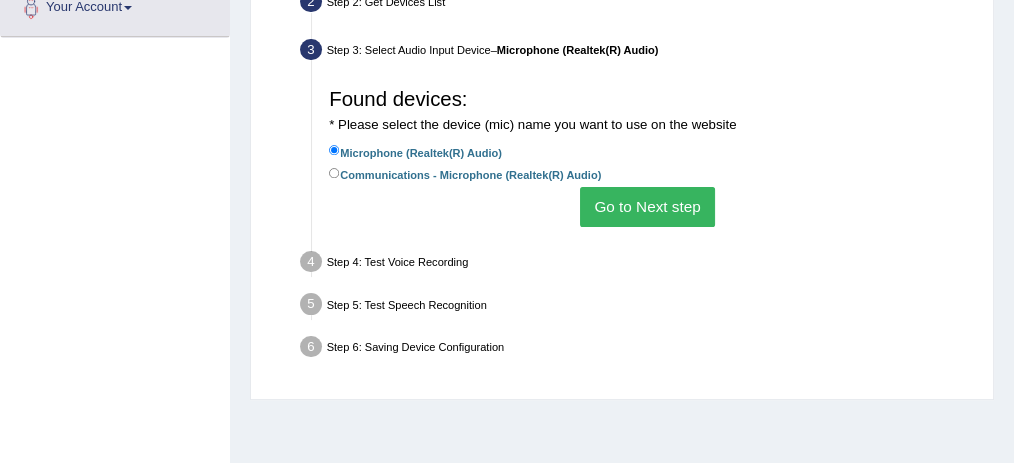 click on "Go to Next step" at bounding box center [647, 206] 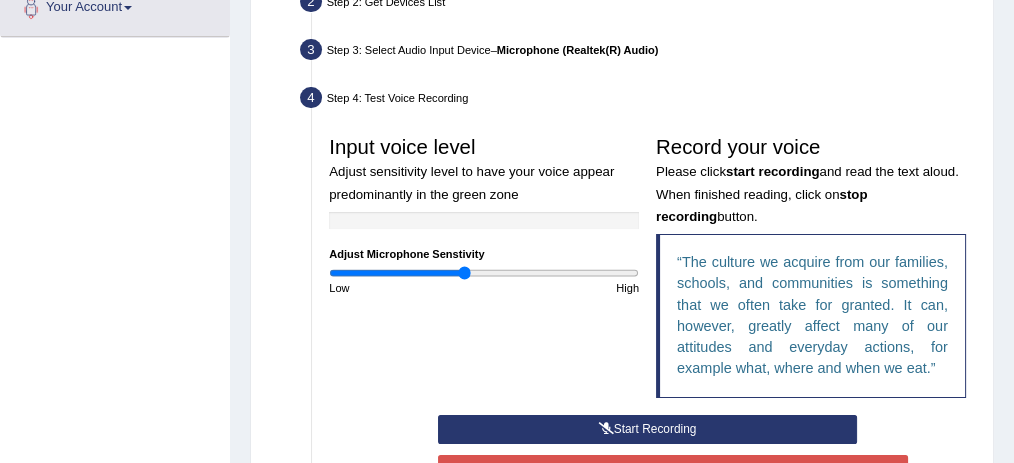 click on "Start Recording" at bounding box center (647, 429) 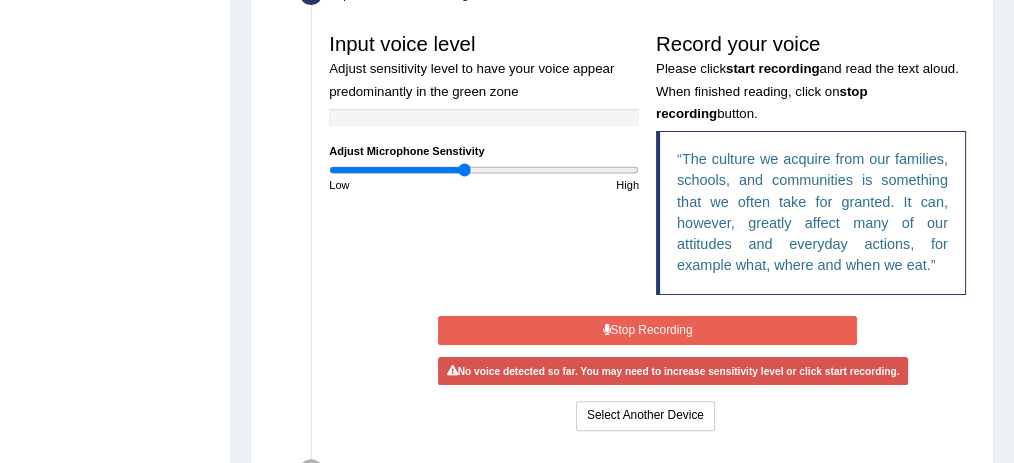scroll, scrollTop: 565, scrollLeft: 0, axis: vertical 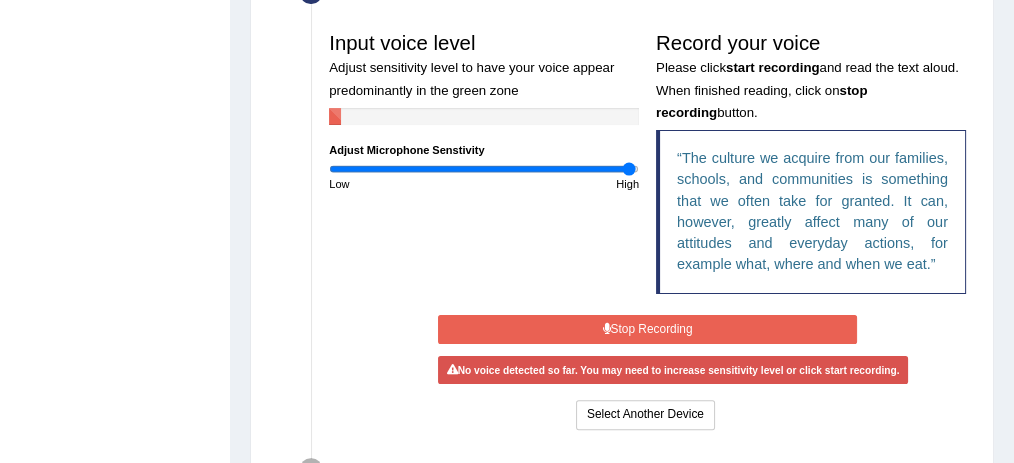 click at bounding box center [484, 169] 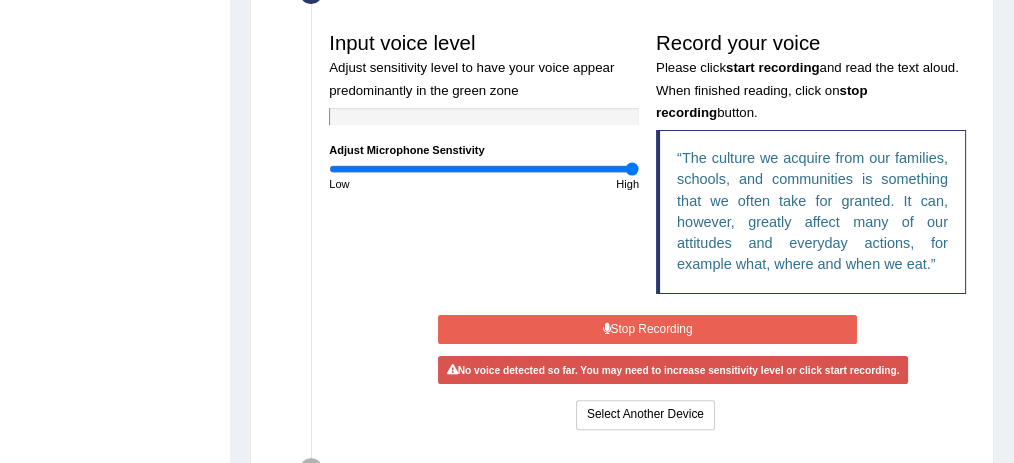 drag, startPoint x: 629, startPoint y: 170, endPoint x: 684, endPoint y: 148, distance: 59.236813 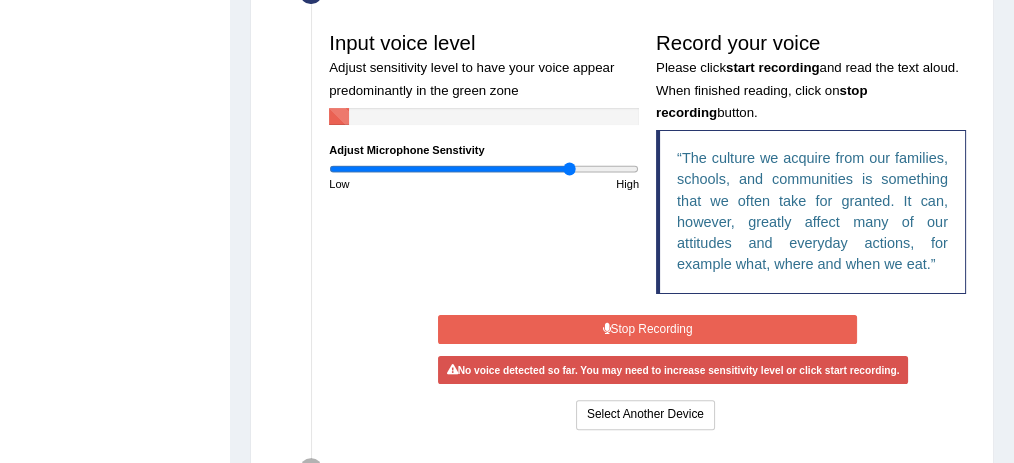 type on "1.58" 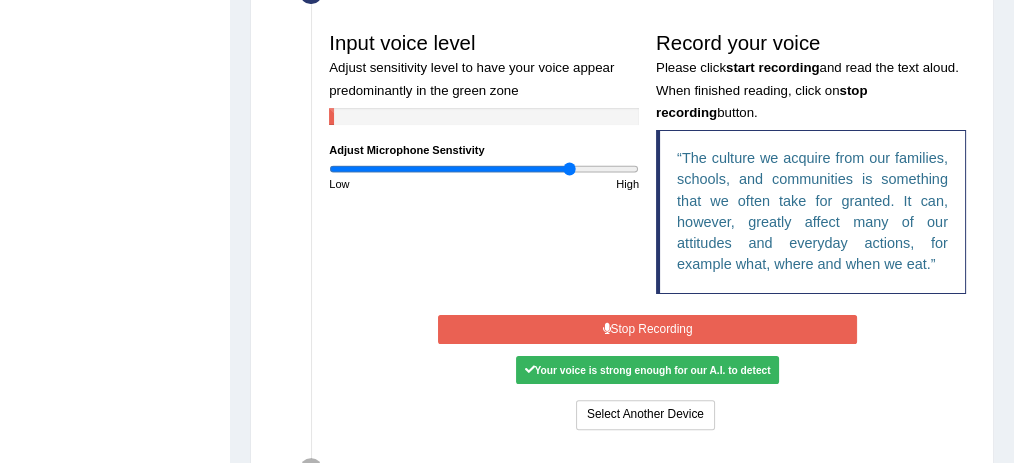 click on "Your voice is strong enough for our A.I. to detect" at bounding box center (647, 370) 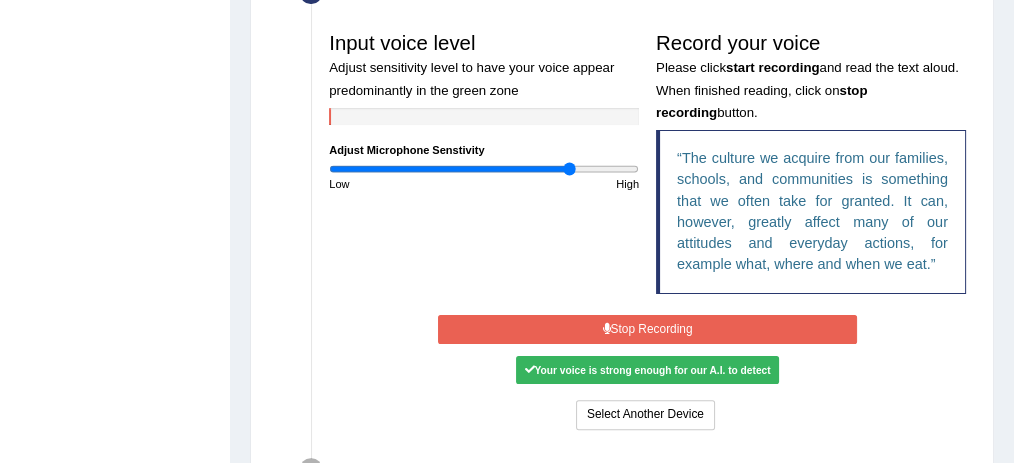 click on "Stop Recording" at bounding box center (647, 329) 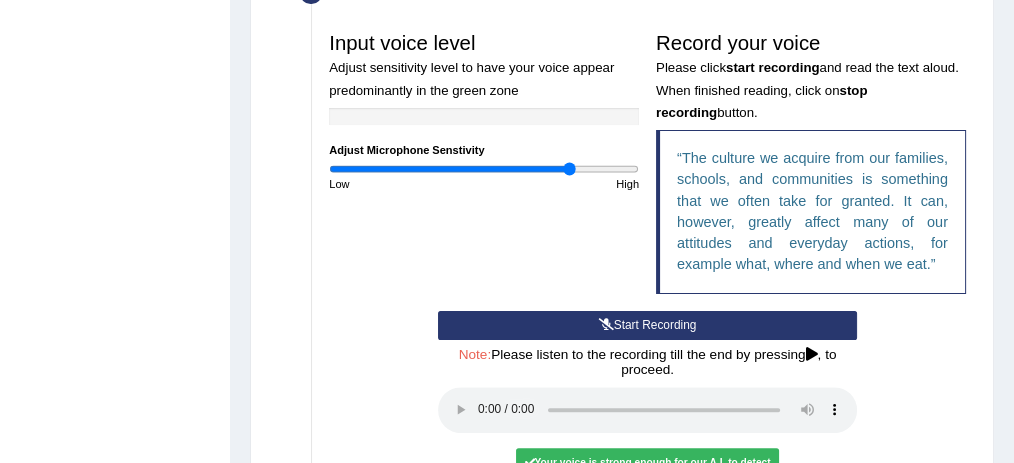 type 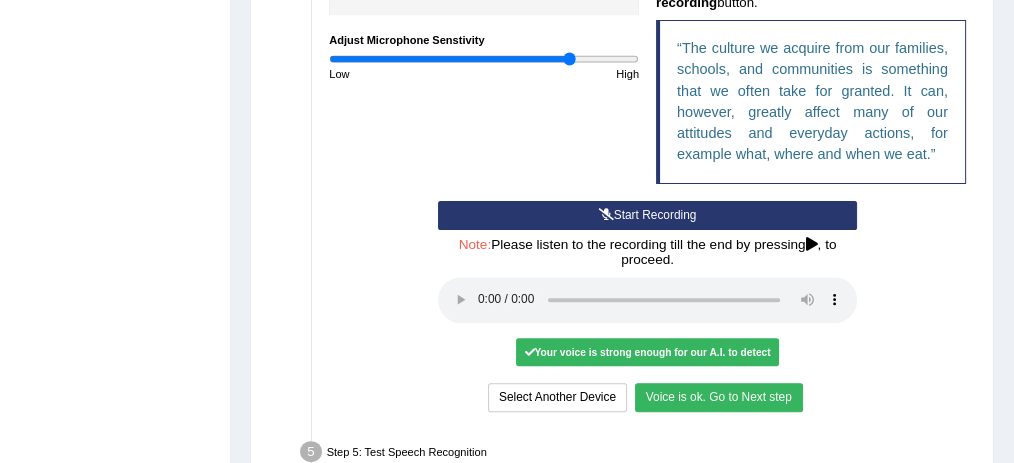 scroll, scrollTop: 698, scrollLeft: 0, axis: vertical 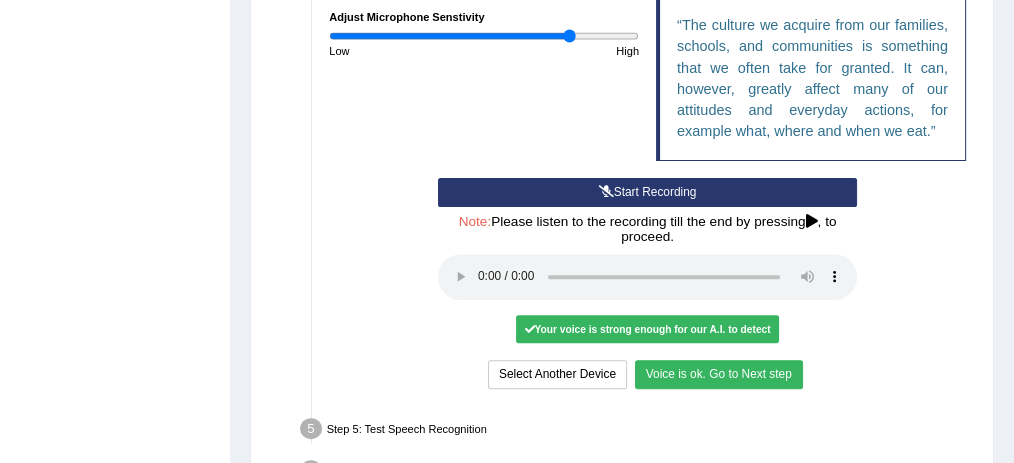 click on "Voice is ok. Go to Next step" at bounding box center (719, 374) 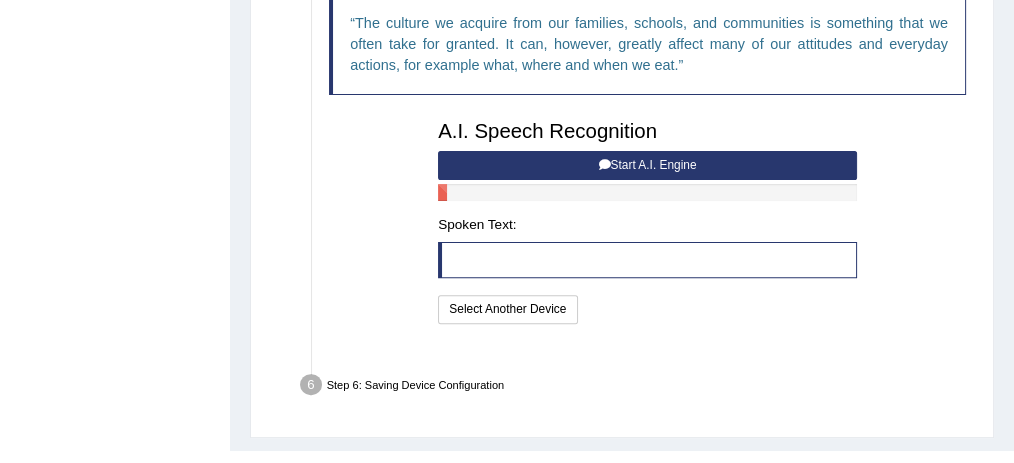 scroll, scrollTop: 691, scrollLeft: 0, axis: vertical 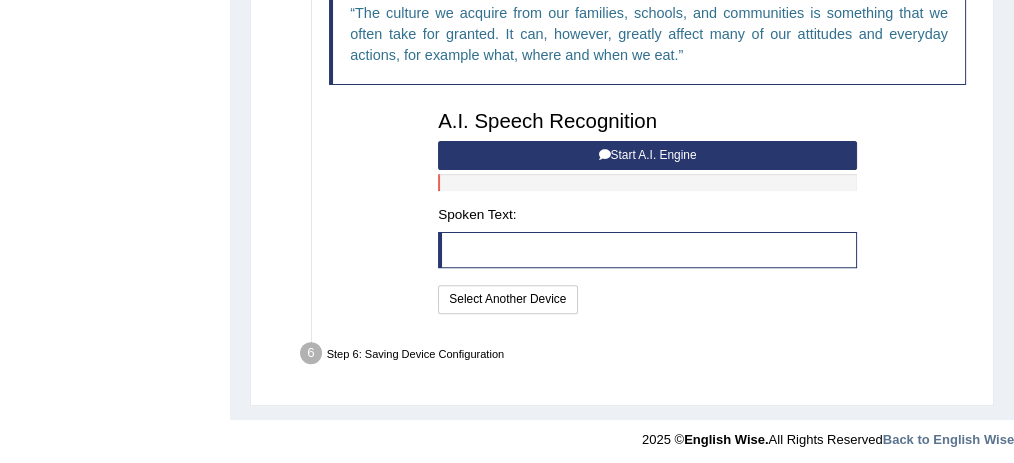 click on "Start A.I. Engine" at bounding box center [647, 155] 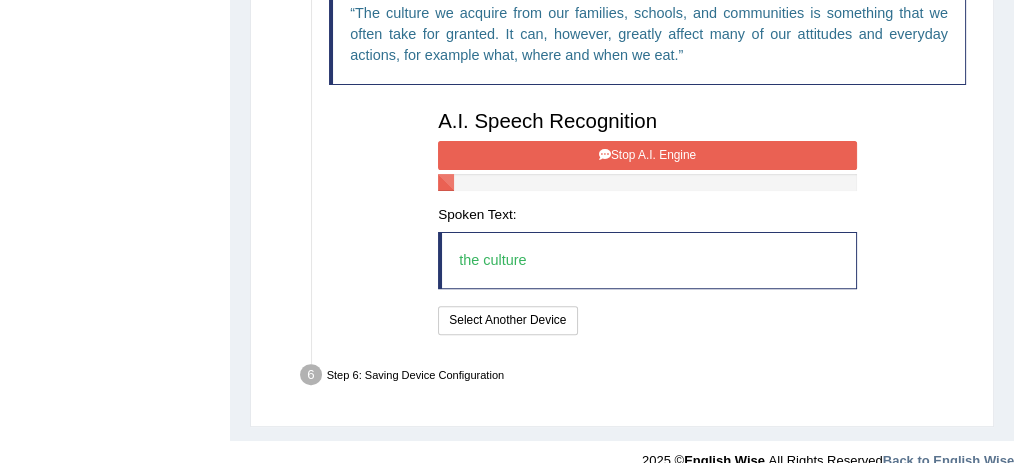 click on "Stop A.I. Engine" at bounding box center (647, 155) 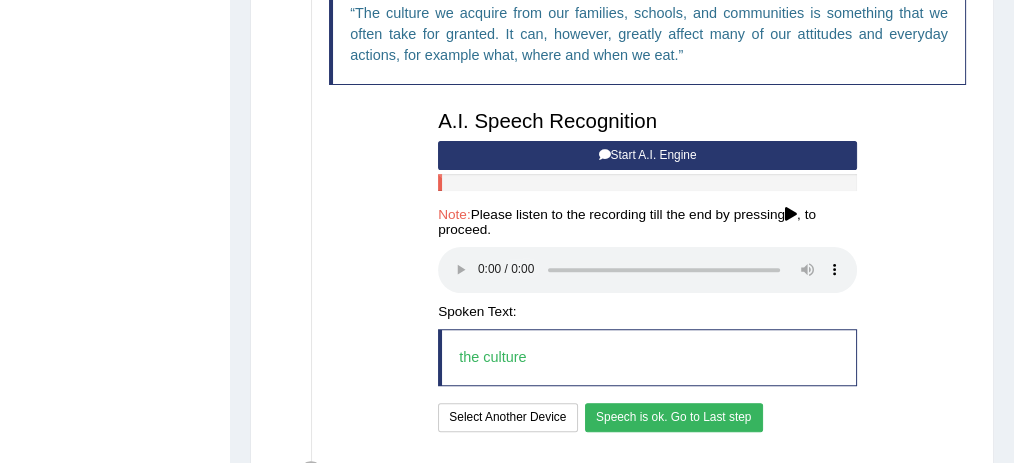 click on "Speech is ok. Go to Last step" at bounding box center [674, 417] 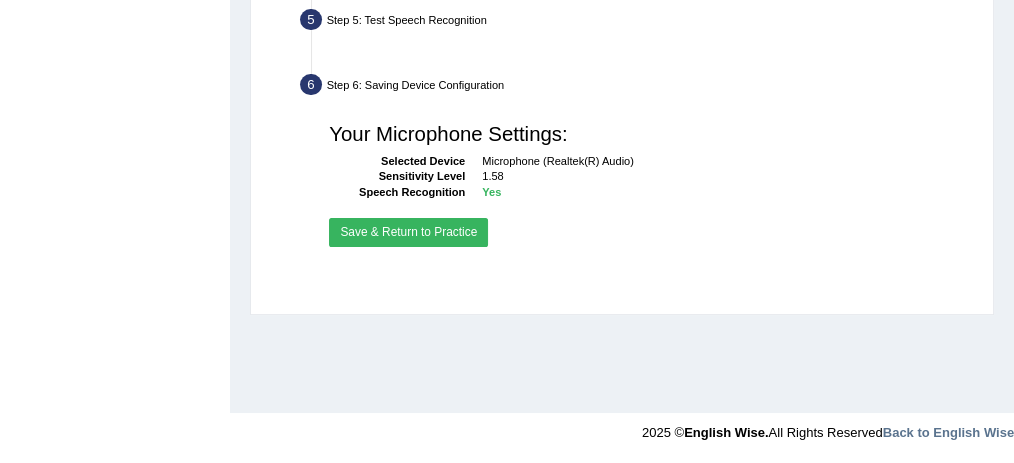 scroll, scrollTop: 586, scrollLeft: 0, axis: vertical 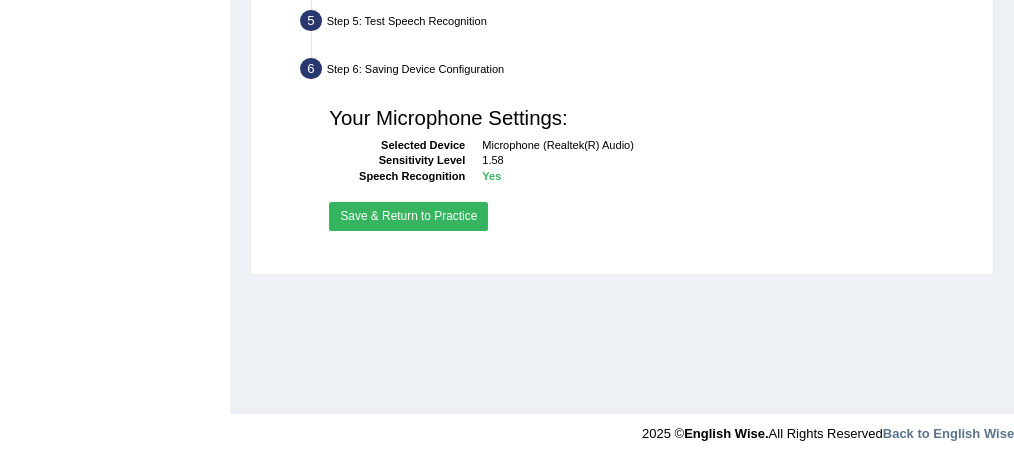 click on "Save & Return to Practice" at bounding box center [408, 216] 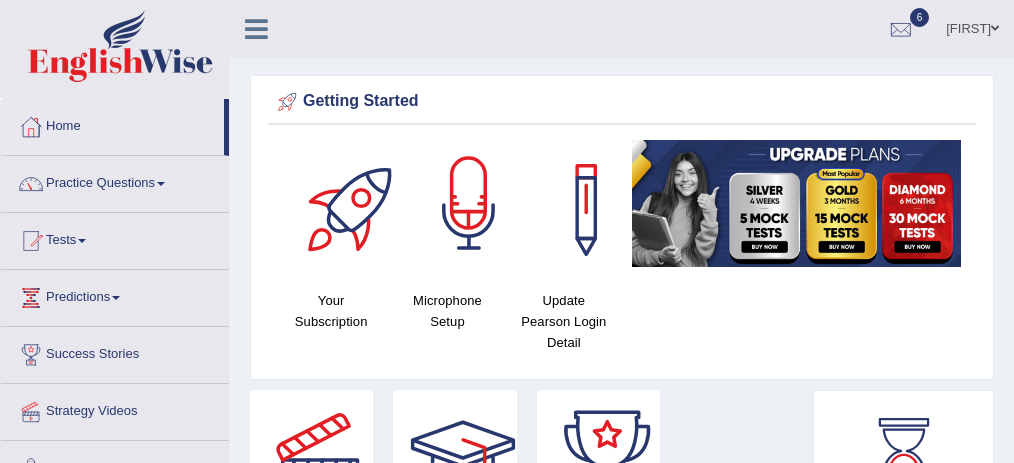scroll, scrollTop: 0, scrollLeft: 0, axis: both 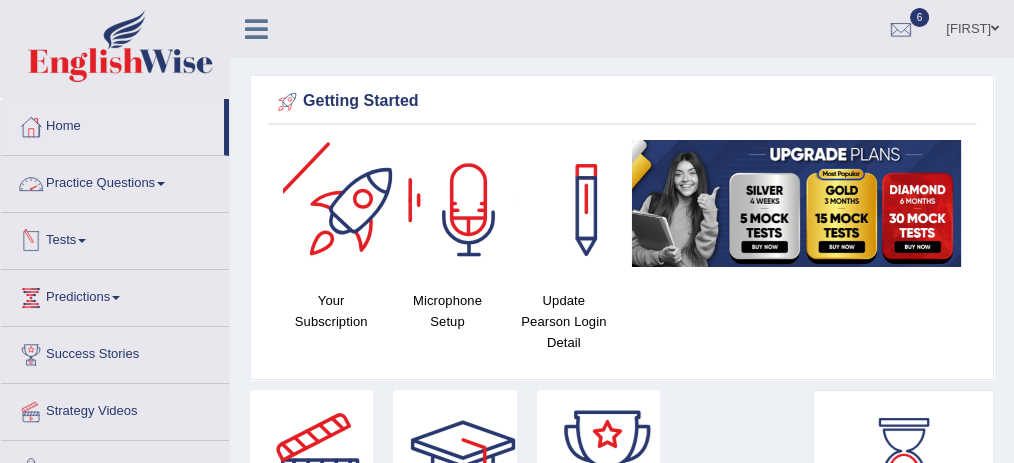 click on "Practice Questions" at bounding box center (115, 181) 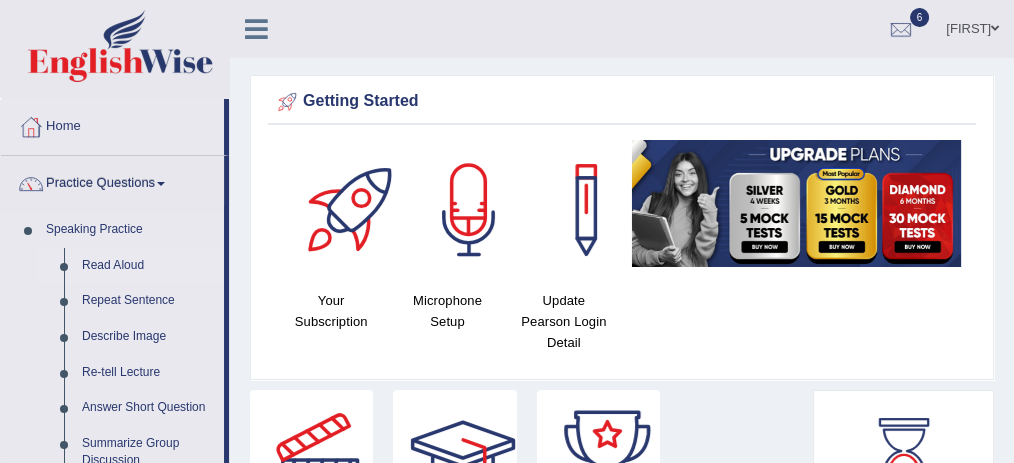 click on "Read Aloud" at bounding box center (148, 266) 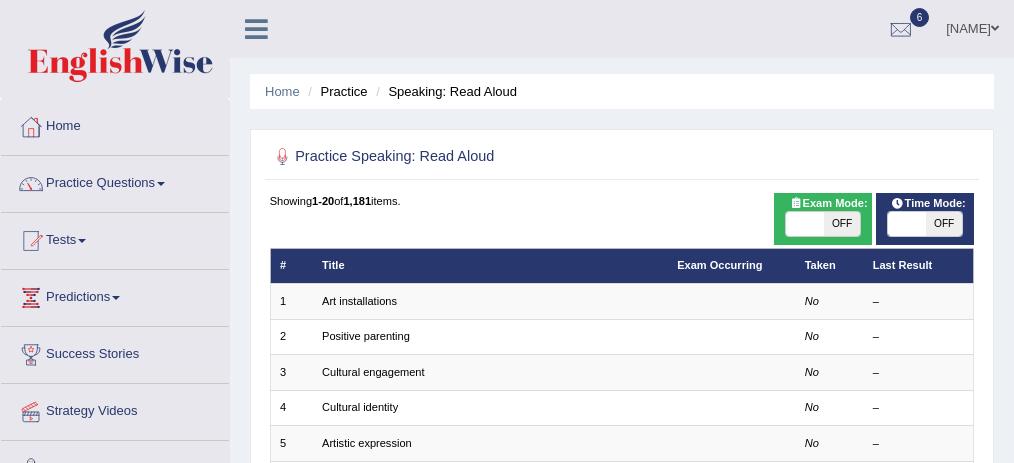 scroll, scrollTop: 0, scrollLeft: 0, axis: both 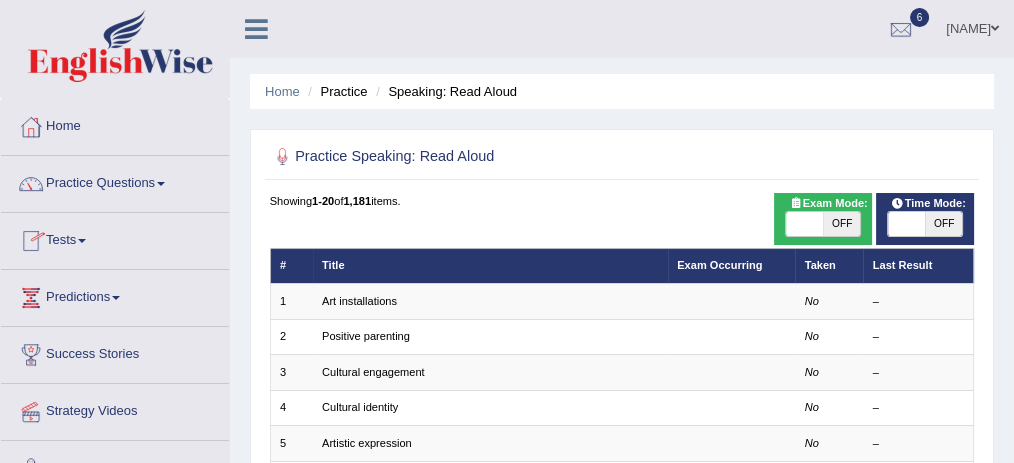 click at bounding box center [804, 224] 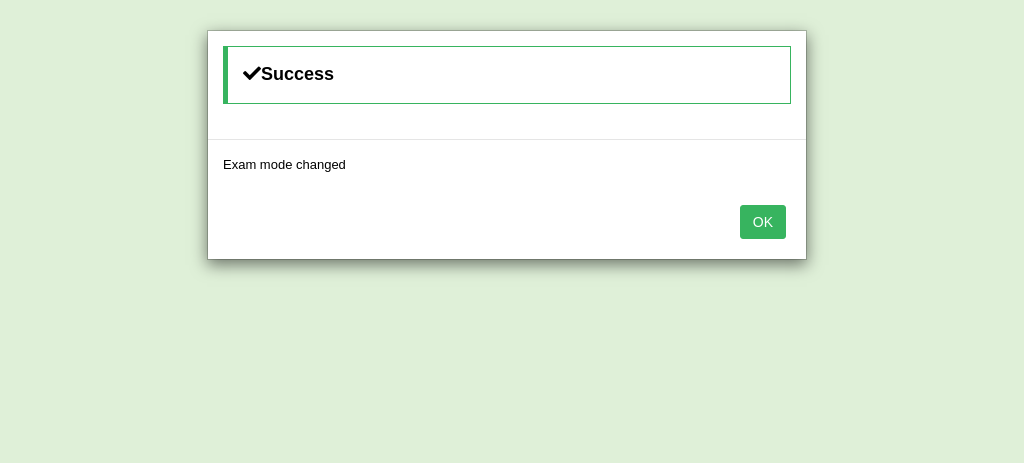 click on "OK" at bounding box center (763, 222) 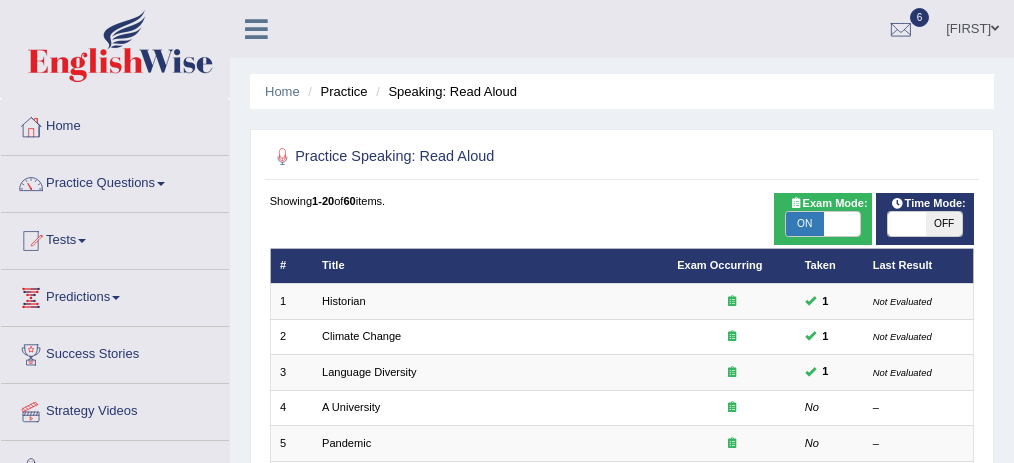 scroll, scrollTop: 0, scrollLeft: 0, axis: both 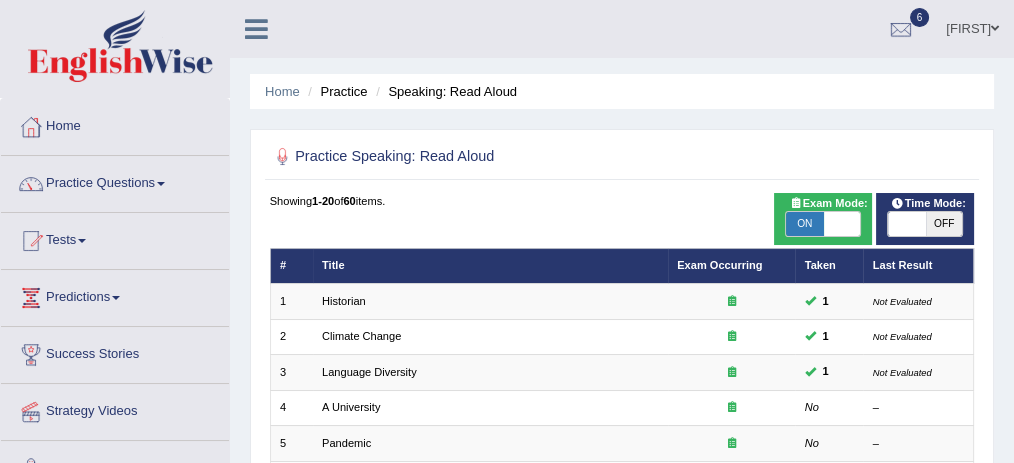 click on "OFF" at bounding box center (943, 224) 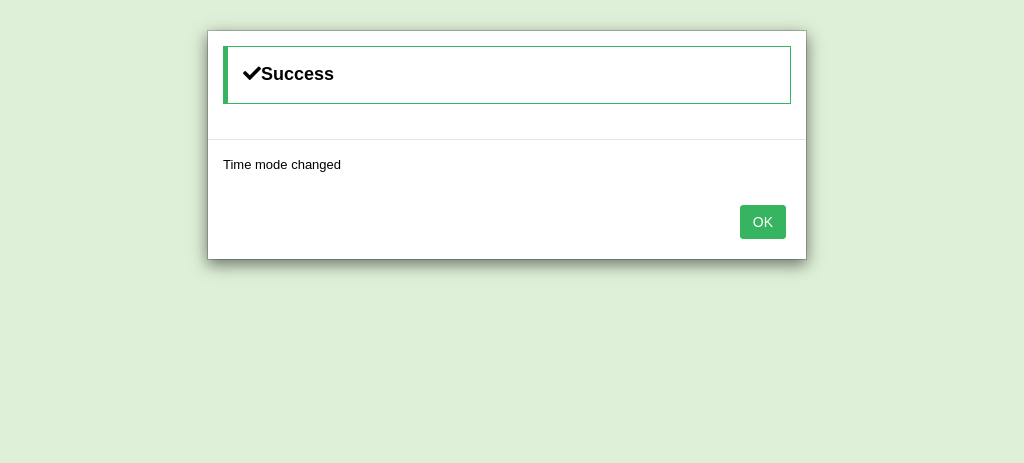 click on "OK" at bounding box center (763, 222) 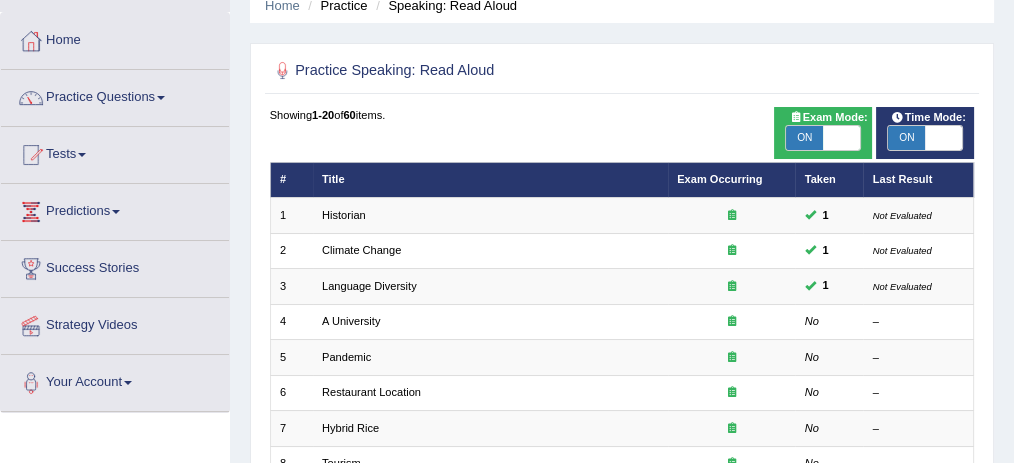 scroll, scrollTop: 200, scrollLeft: 0, axis: vertical 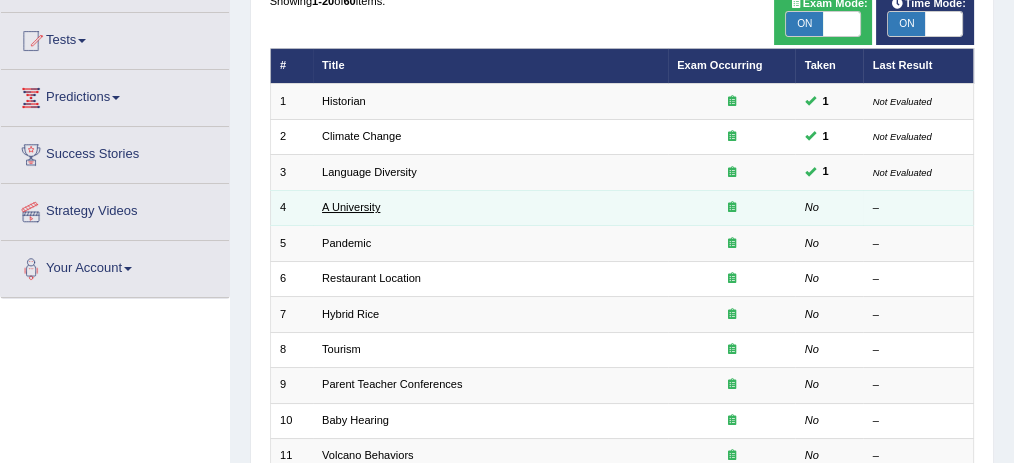 click on "A University" at bounding box center (351, 207) 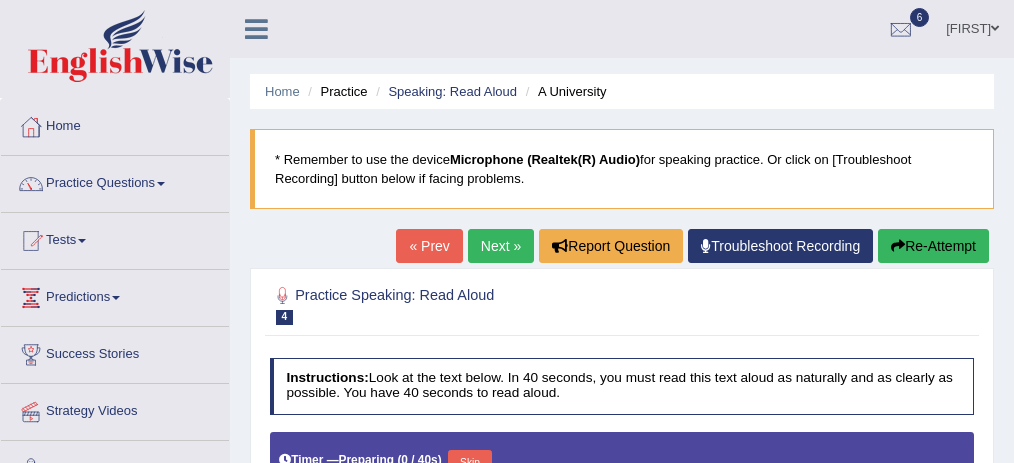scroll, scrollTop: 0, scrollLeft: 0, axis: both 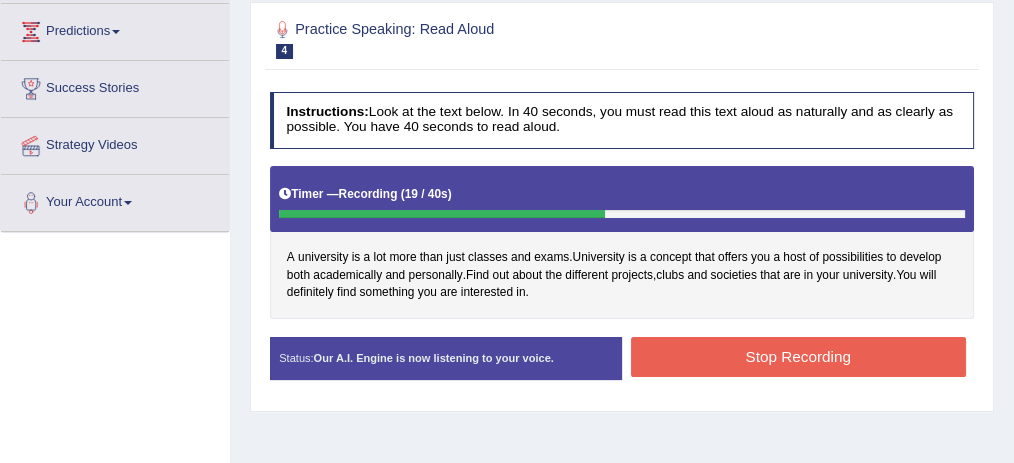 click on "Stop Recording" at bounding box center (798, 356) 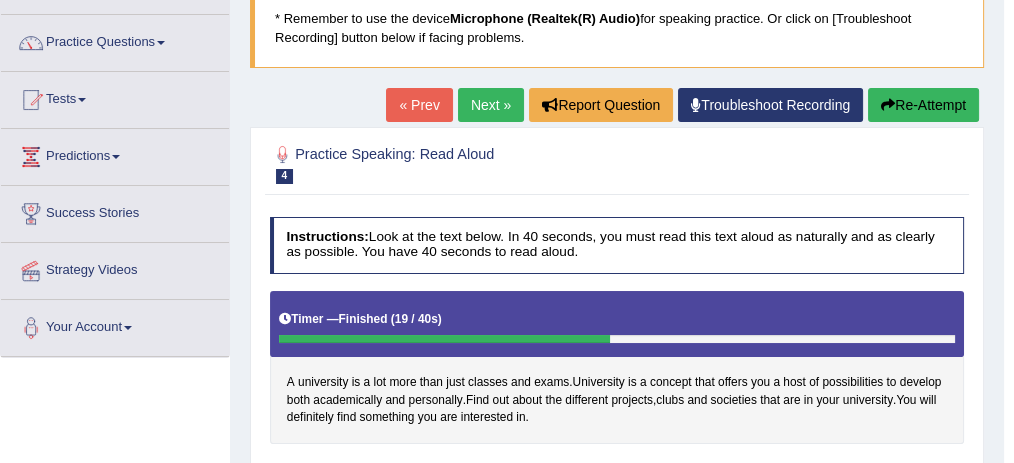 scroll, scrollTop: 133, scrollLeft: 0, axis: vertical 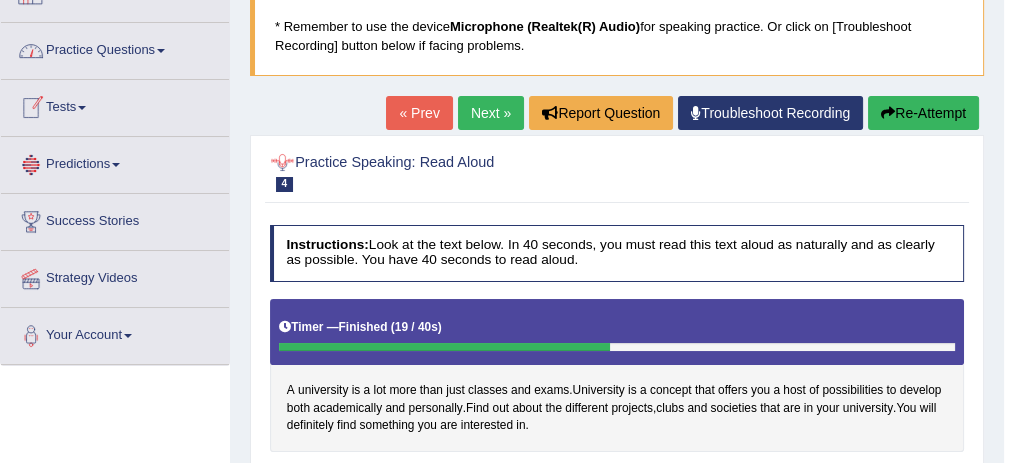 click on "Practice Questions" at bounding box center (115, 48) 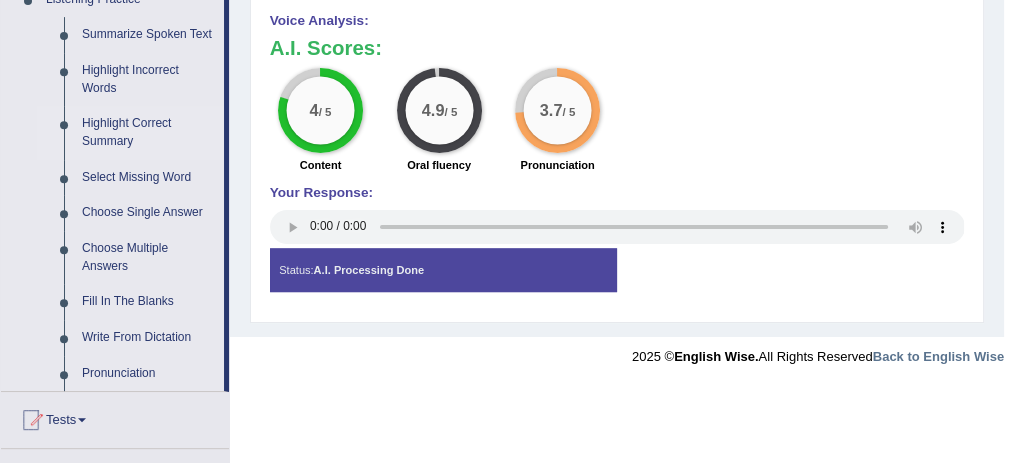 scroll, scrollTop: 866, scrollLeft: 0, axis: vertical 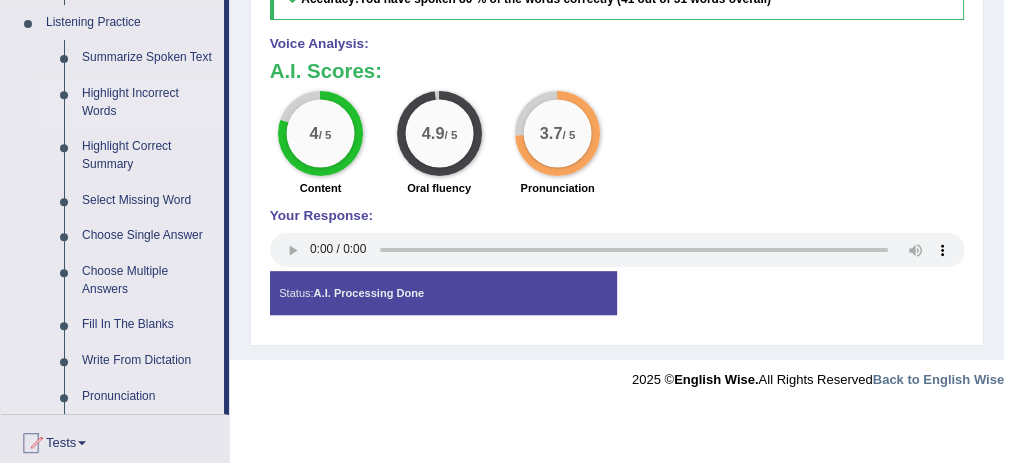 click on "Highlight Incorrect Words" at bounding box center [148, 102] 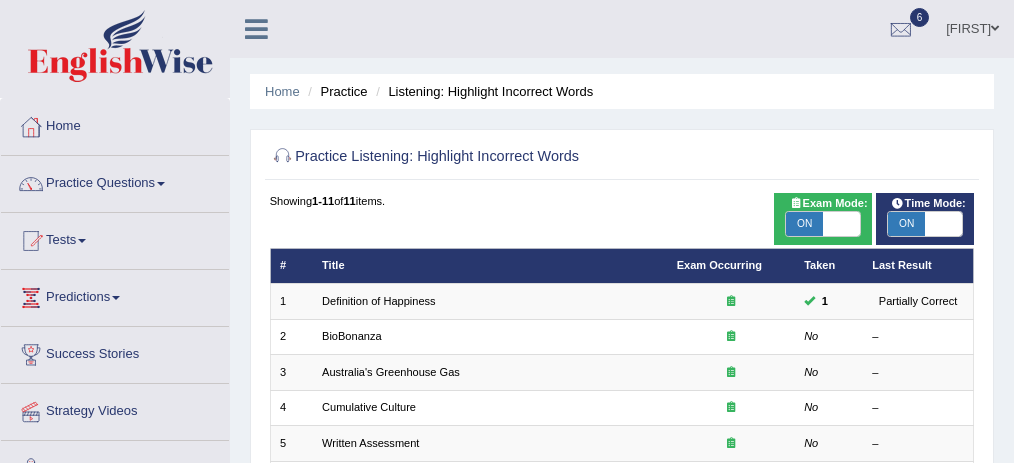 scroll, scrollTop: 0, scrollLeft: 0, axis: both 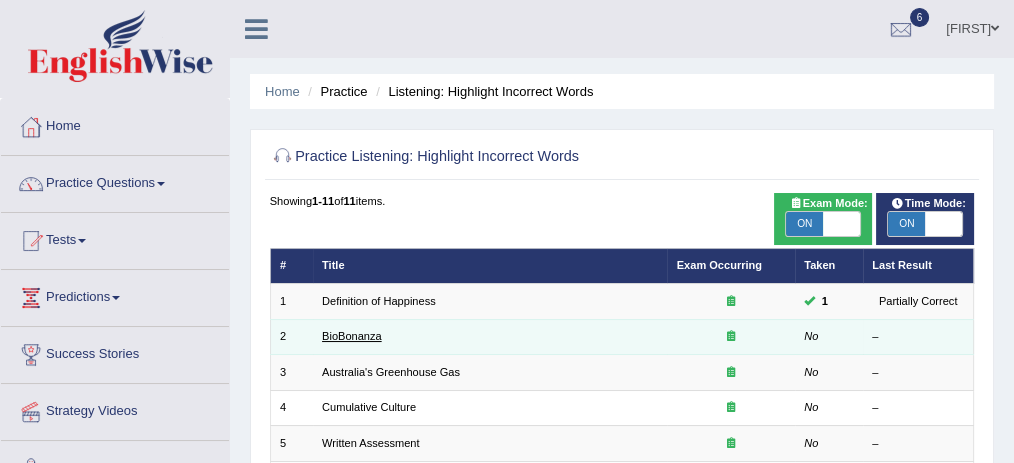 click on "BioBonanza" at bounding box center (352, 336) 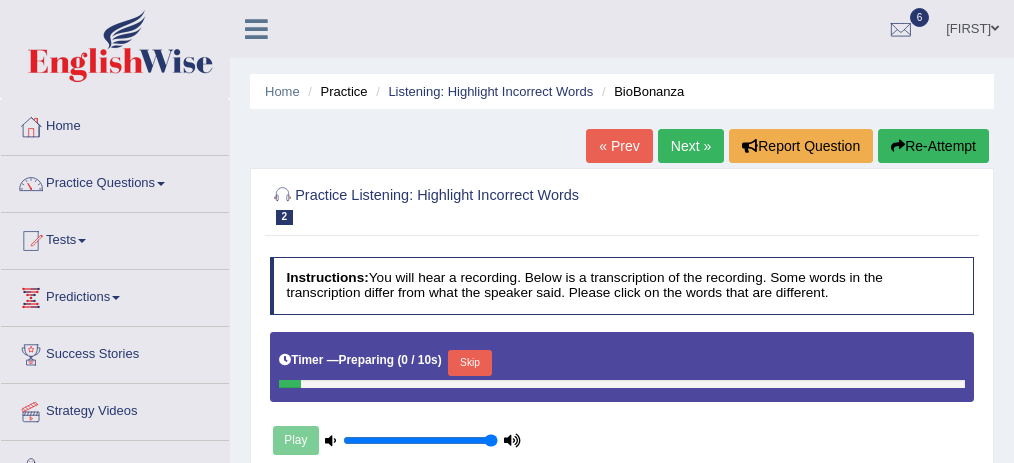 scroll, scrollTop: 82, scrollLeft: 0, axis: vertical 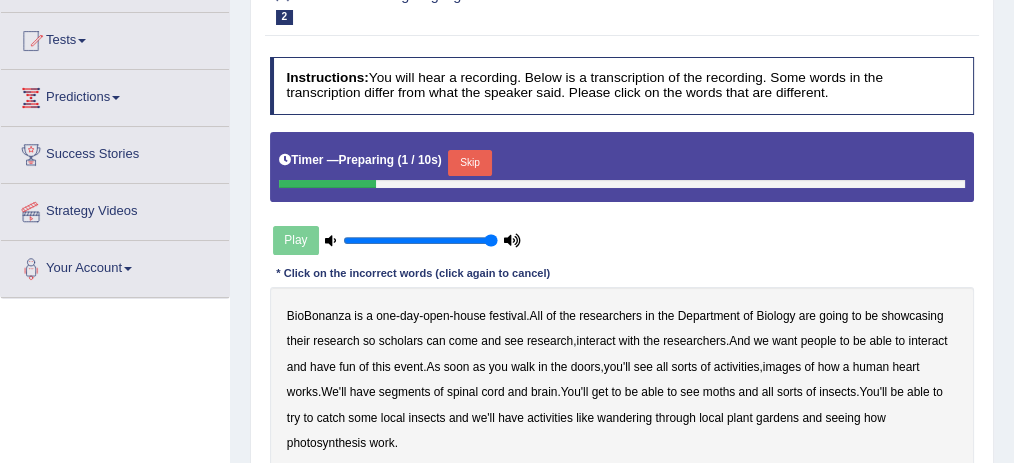 click on "Skip" at bounding box center (469, 163) 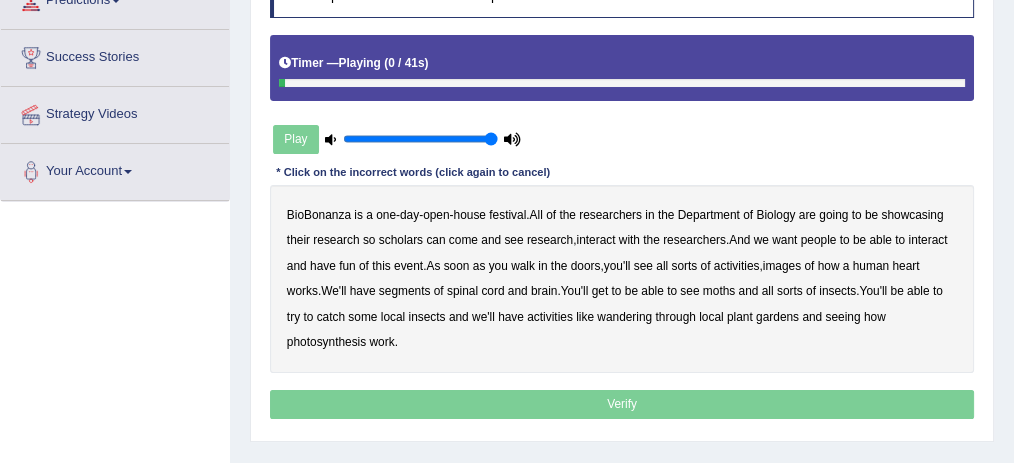 scroll, scrollTop: 333, scrollLeft: 0, axis: vertical 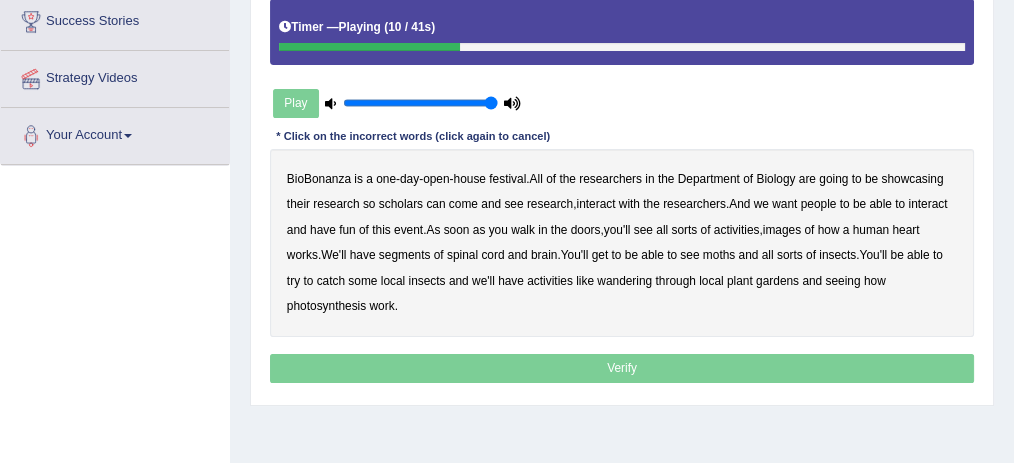 click on "scholars" at bounding box center [401, 204] 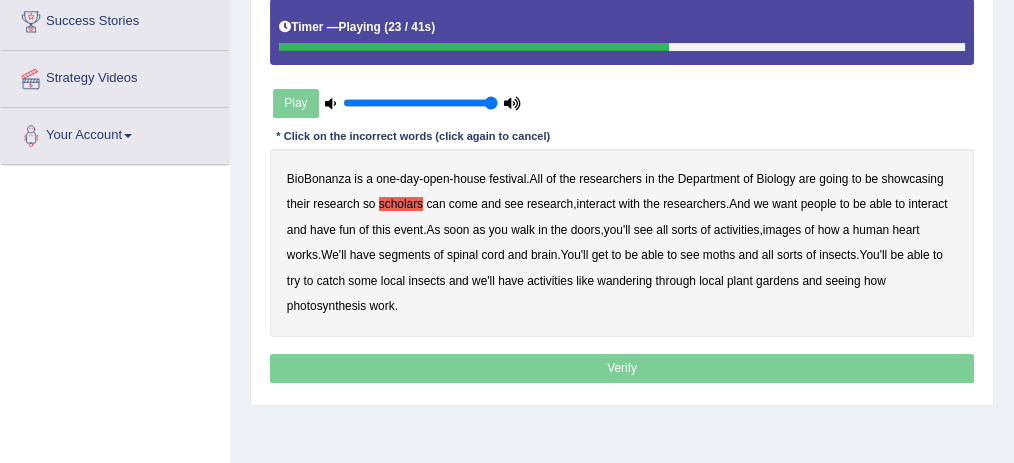 click on "images" at bounding box center [782, 230] 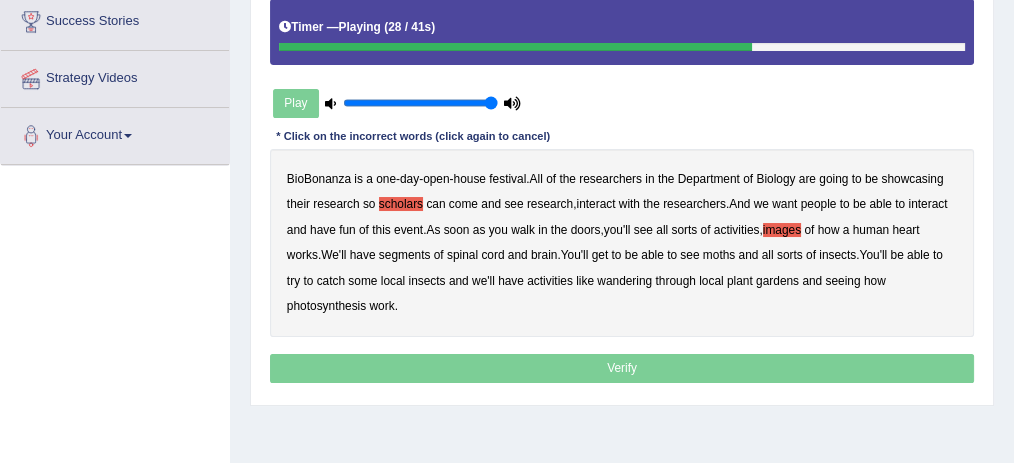 click on "segments" at bounding box center [405, 255] 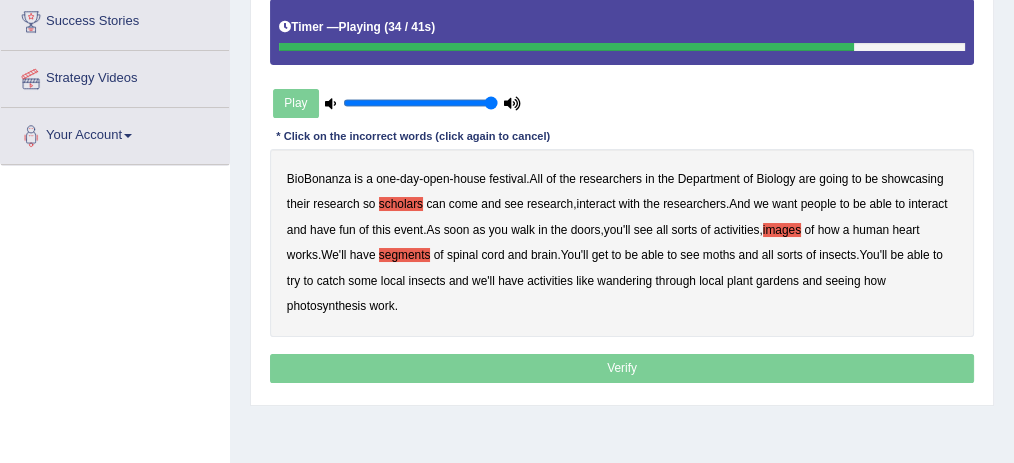 click on "moths" at bounding box center (719, 255) 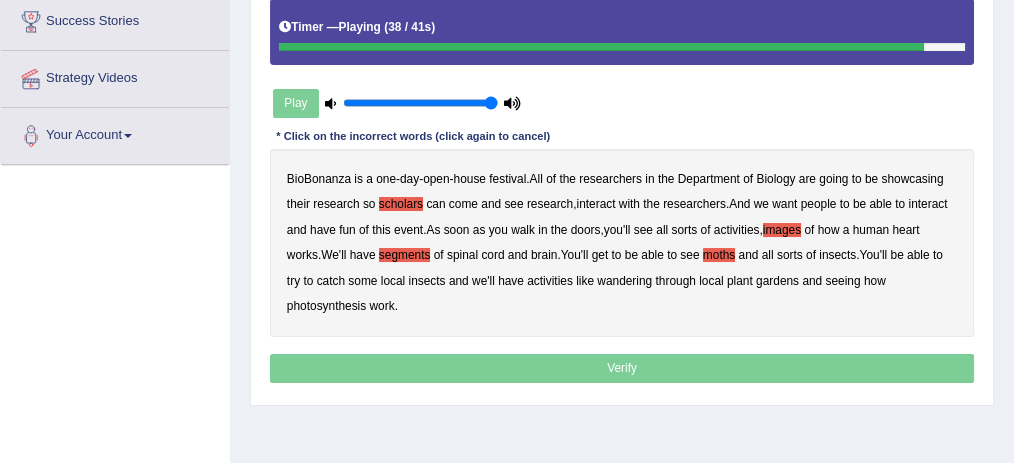 click on "wandering" at bounding box center (624, 281) 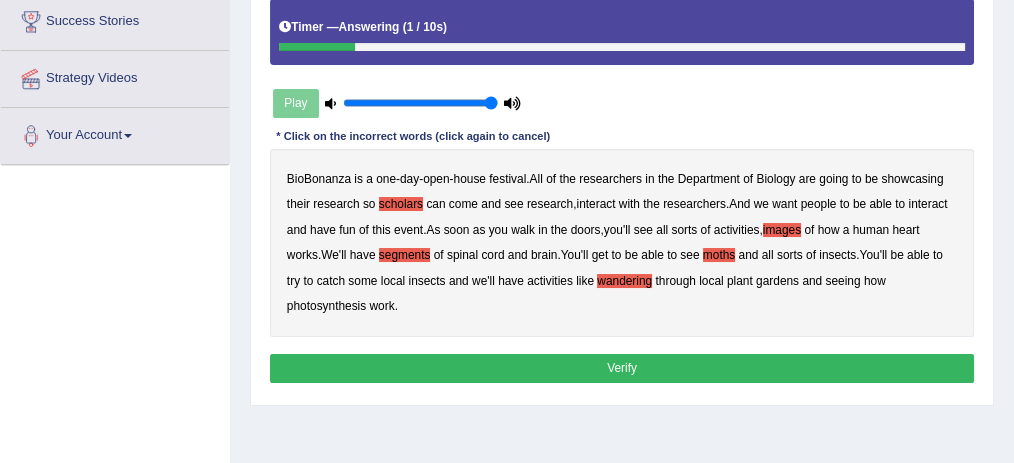 click on "Verify" at bounding box center [622, 368] 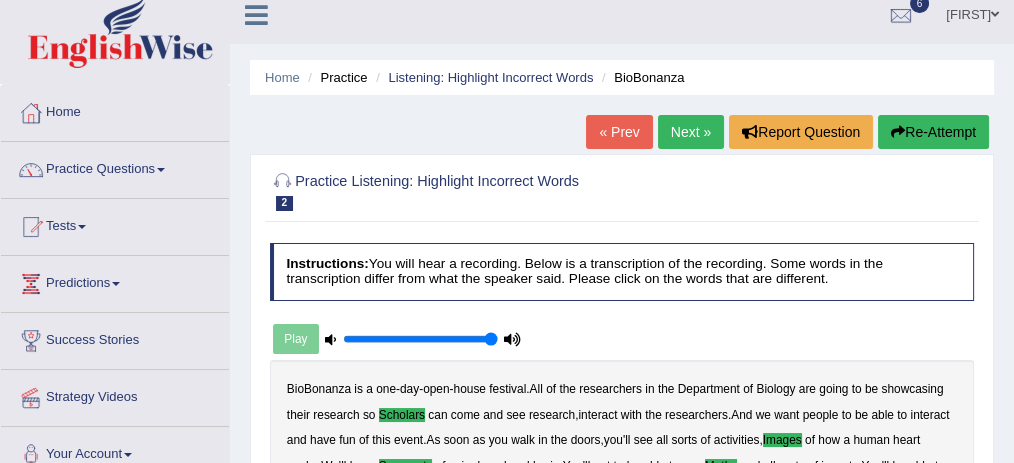 scroll, scrollTop: 0, scrollLeft: 0, axis: both 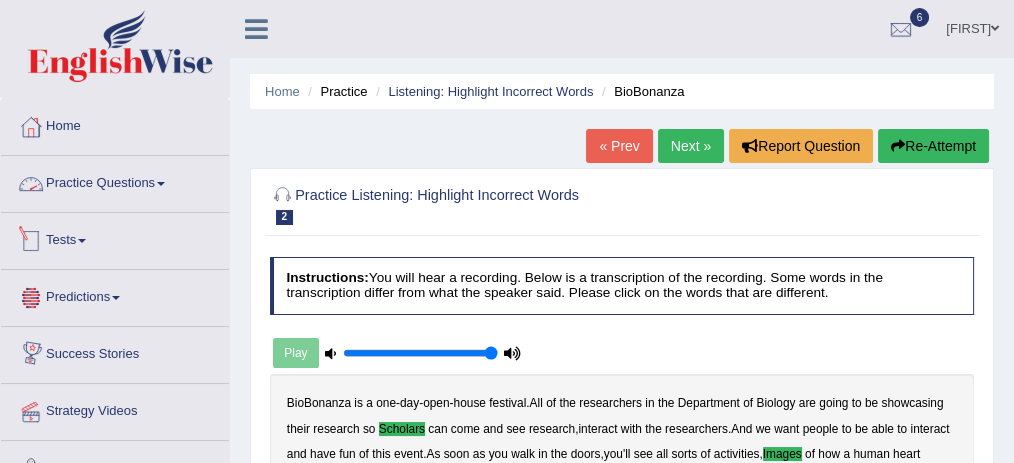 click on "Practice Questions" at bounding box center [115, 181] 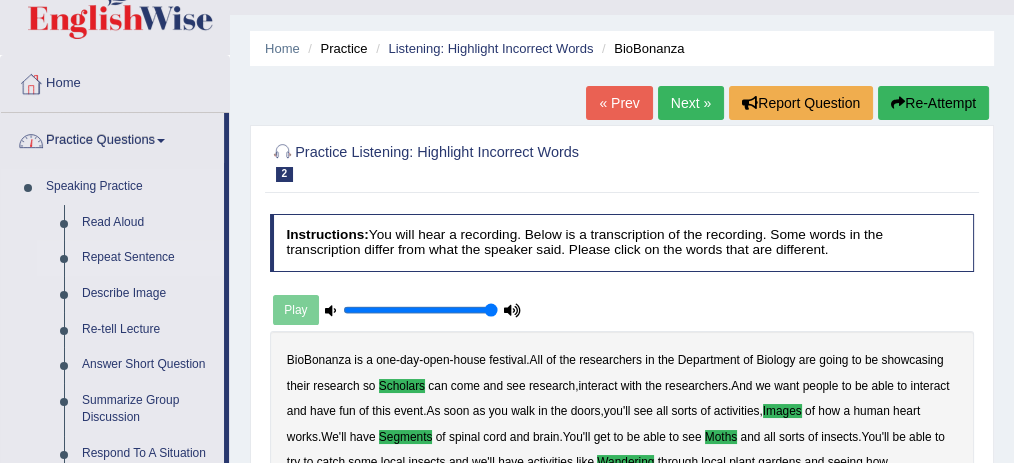 scroll, scrollTop: 66, scrollLeft: 0, axis: vertical 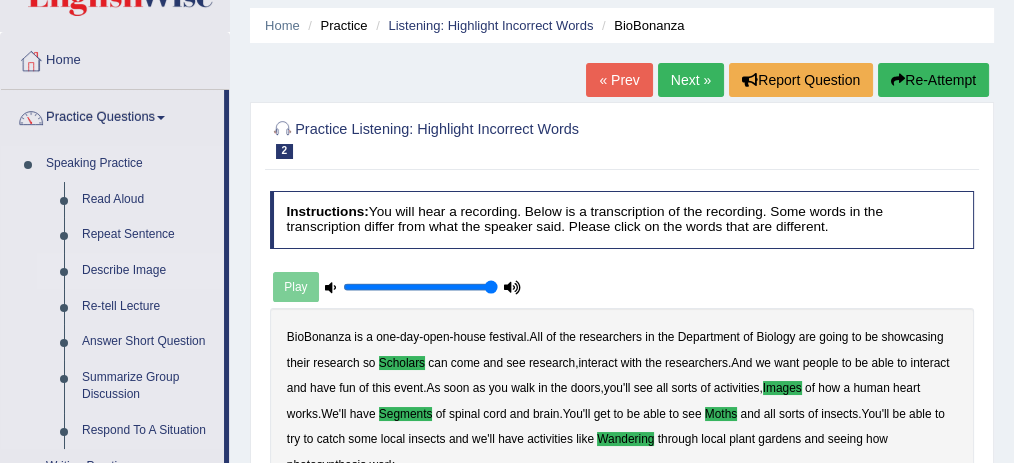 click on "Describe Image" at bounding box center [148, 271] 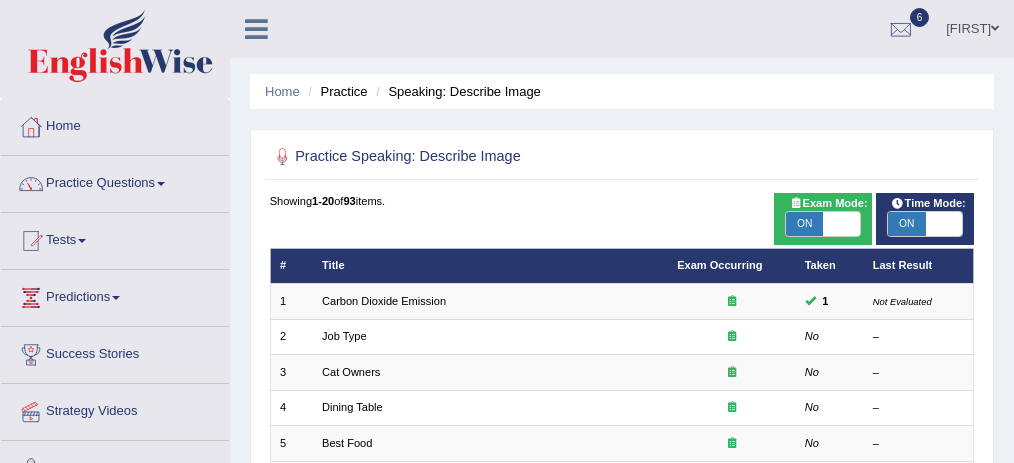 scroll, scrollTop: 0, scrollLeft: 0, axis: both 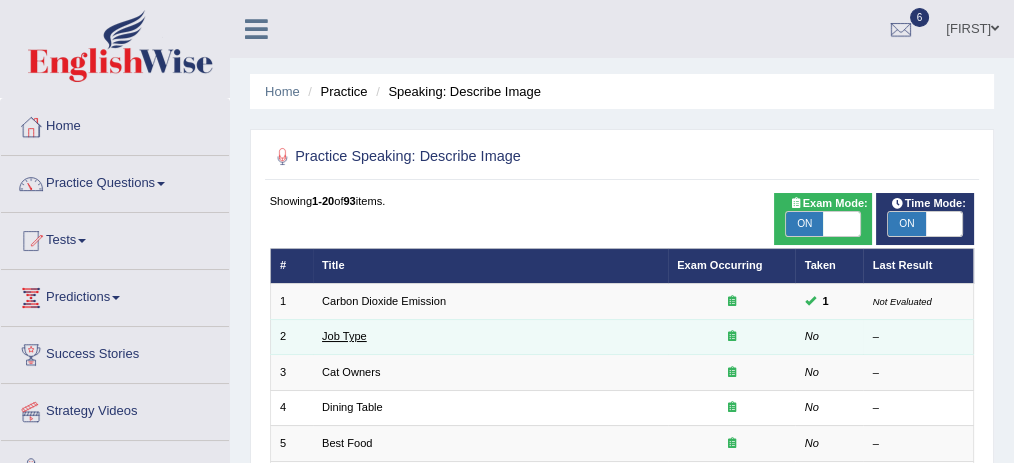 click on "Job Type" at bounding box center (344, 336) 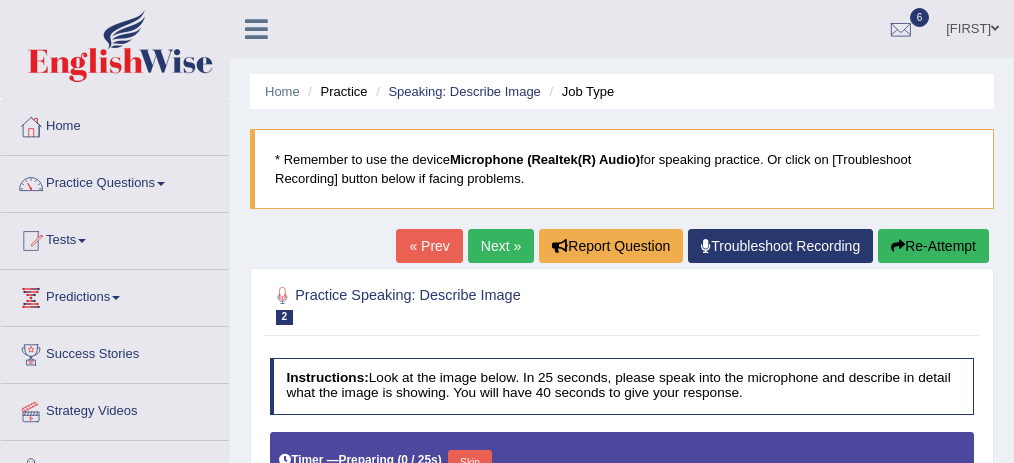 scroll, scrollTop: 322, scrollLeft: 0, axis: vertical 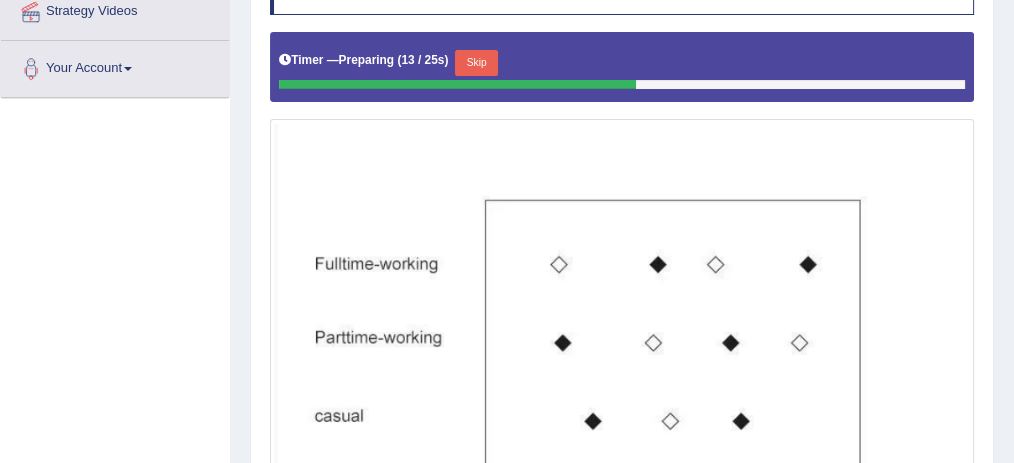 click on "Skip" at bounding box center [476, 63] 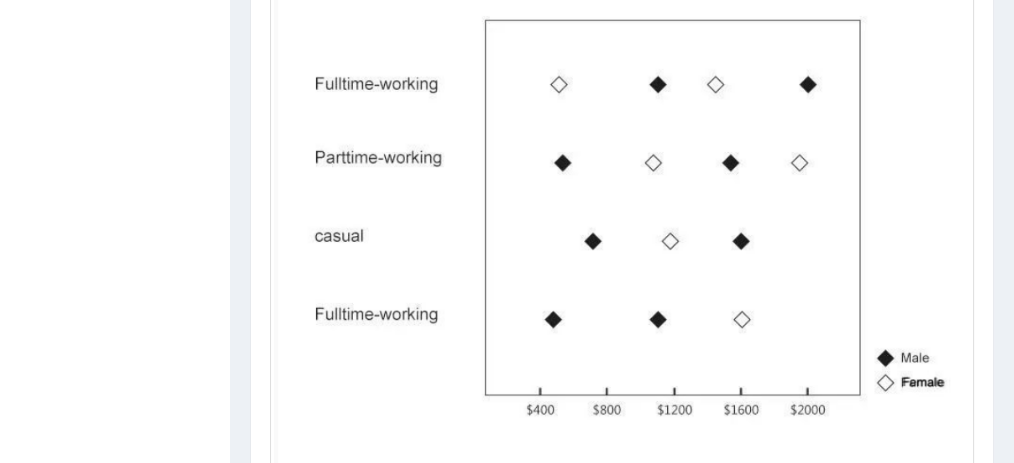 scroll, scrollTop: 600, scrollLeft: 0, axis: vertical 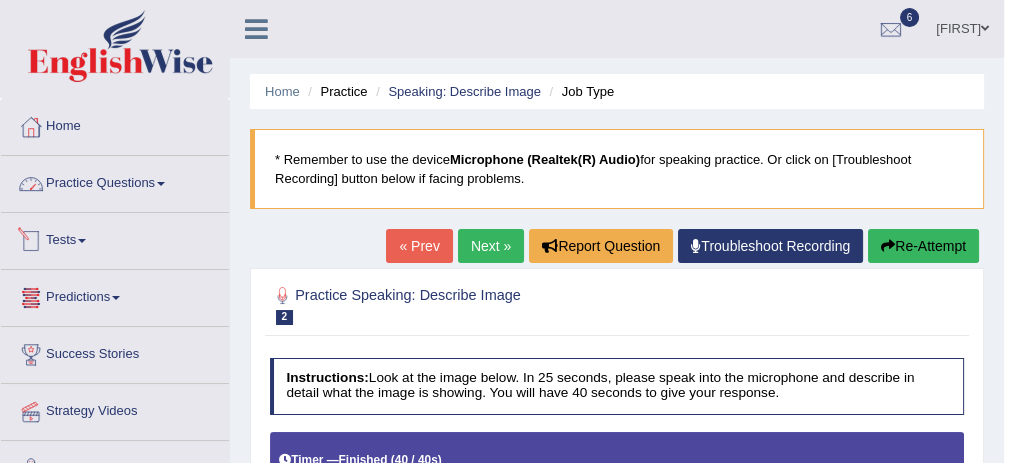 click on "Practice Questions" at bounding box center (115, 181) 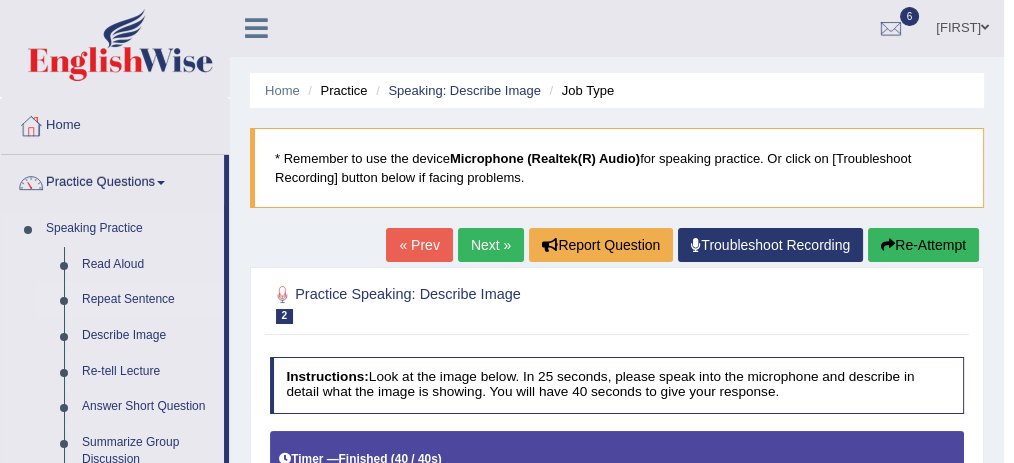 scroll, scrollTop: 0, scrollLeft: 0, axis: both 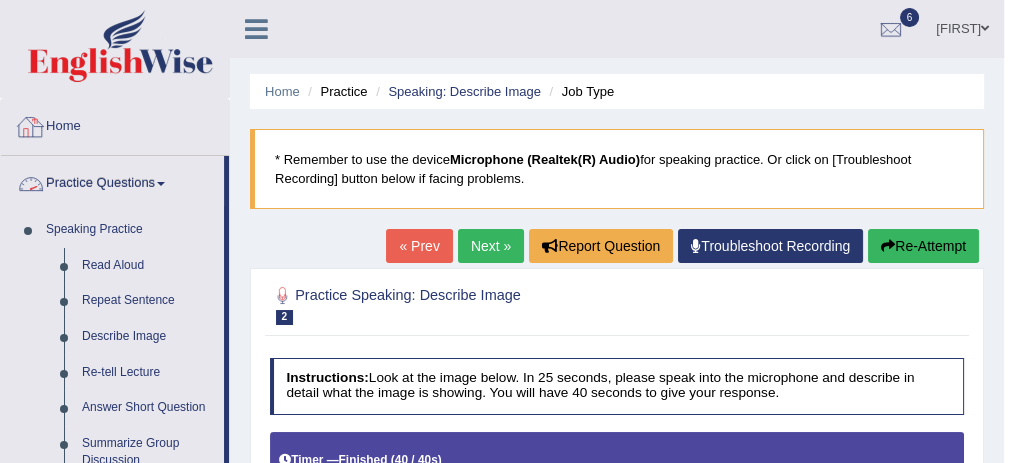 click at bounding box center [31, 127] 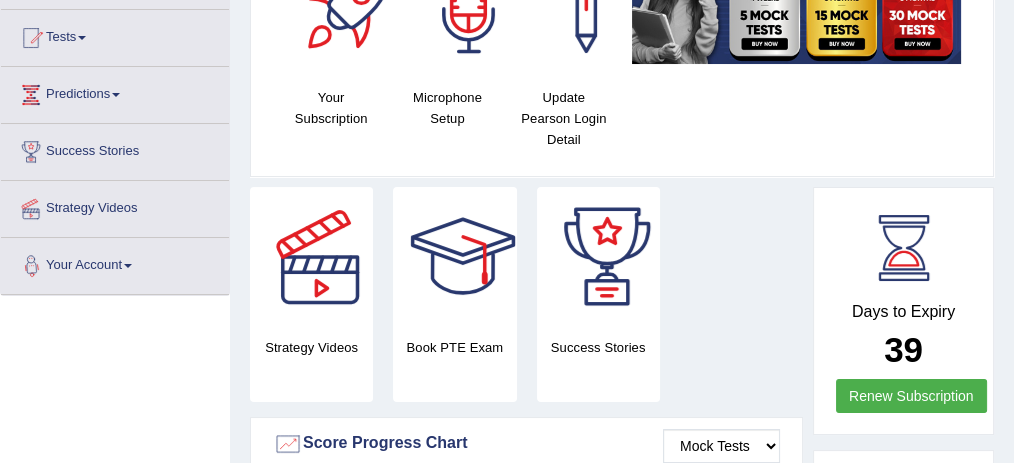 scroll, scrollTop: 0, scrollLeft: 0, axis: both 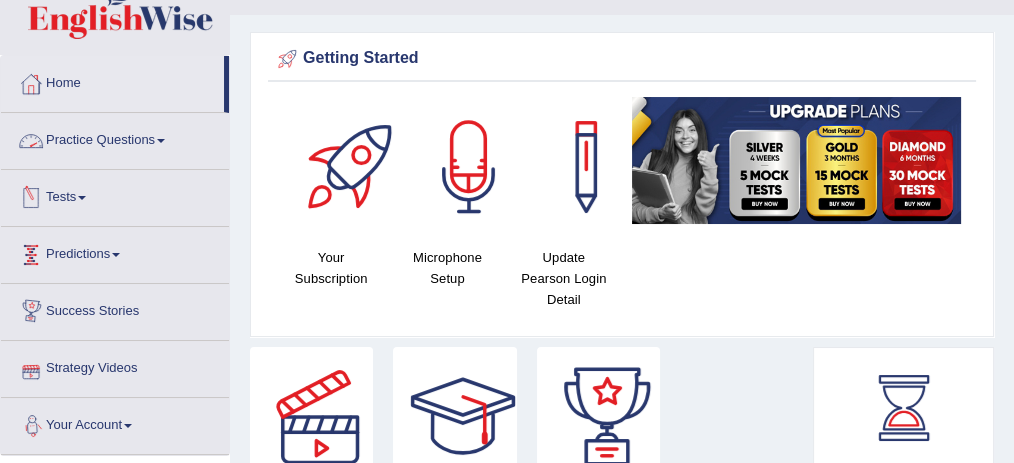 click on "Tests" at bounding box center (115, 195) 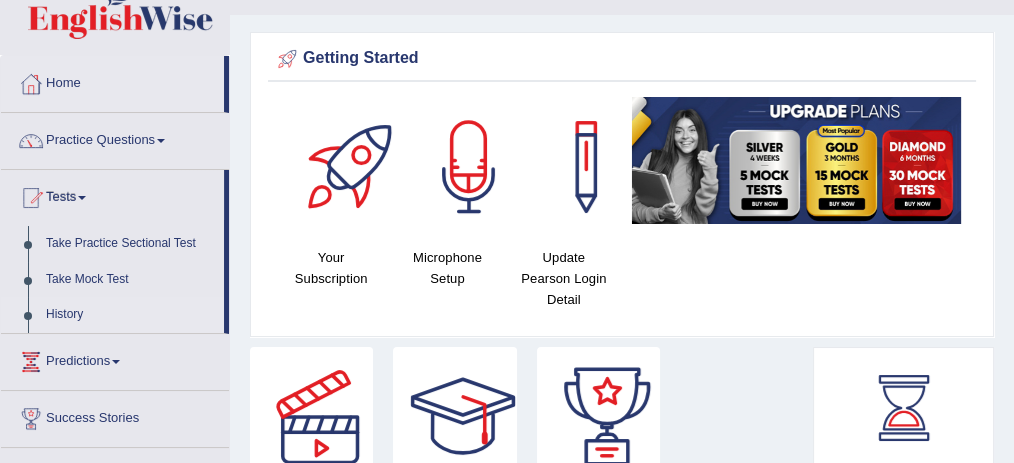 click on "History" at bounding box center [130, 315] 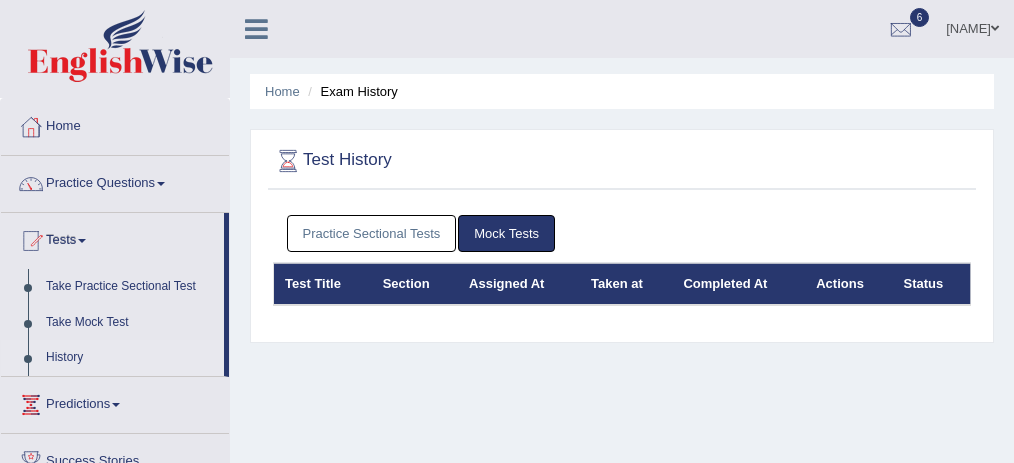 scroll, scrollTop: 0, scrollLeft: 0, axis: both 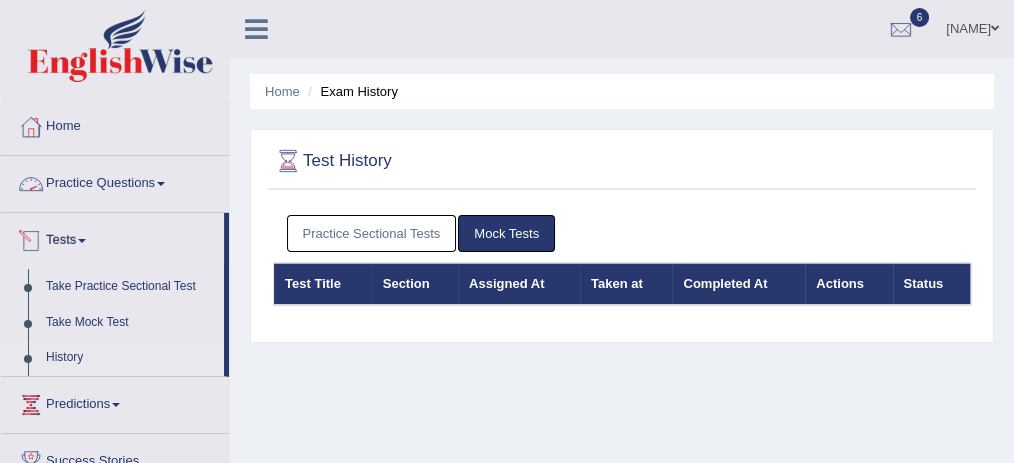 click on "Practice Questions" at bounding box center (115, 181) 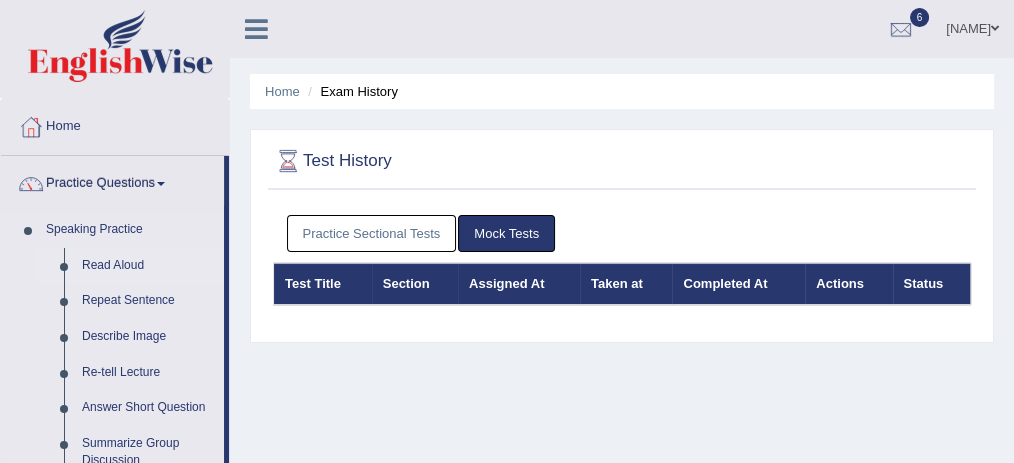 click on "Read Aloud" at bounding box center (148, 266) 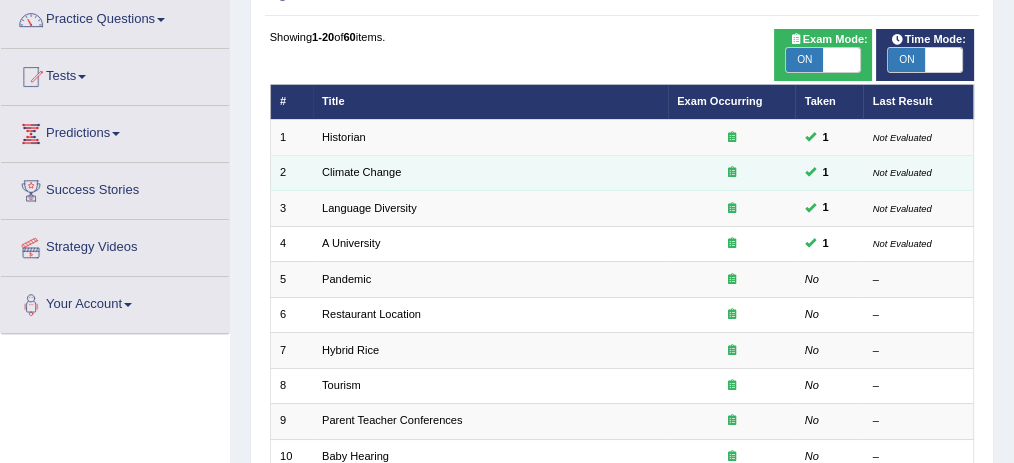scroll, scrollTop: 0, scrollLeft: 0, axis: both 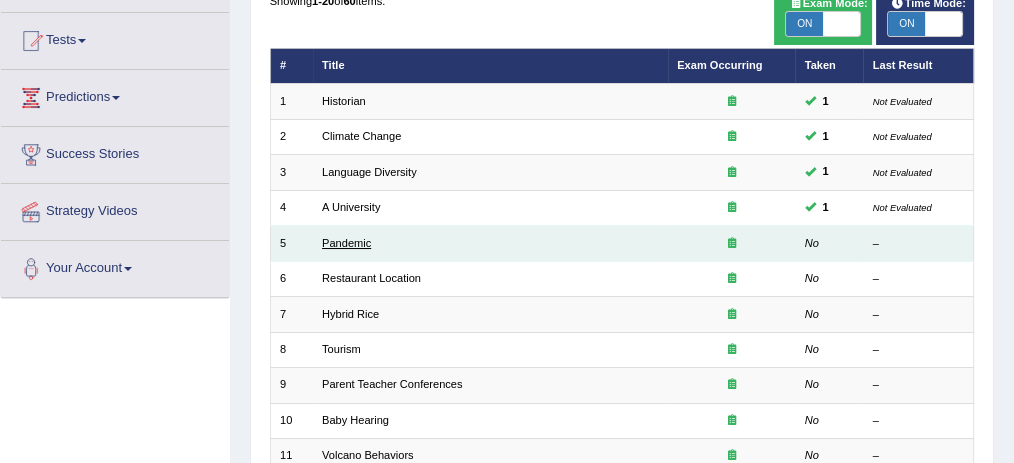 click on "Pandemic" at bounding box center [346, 243] 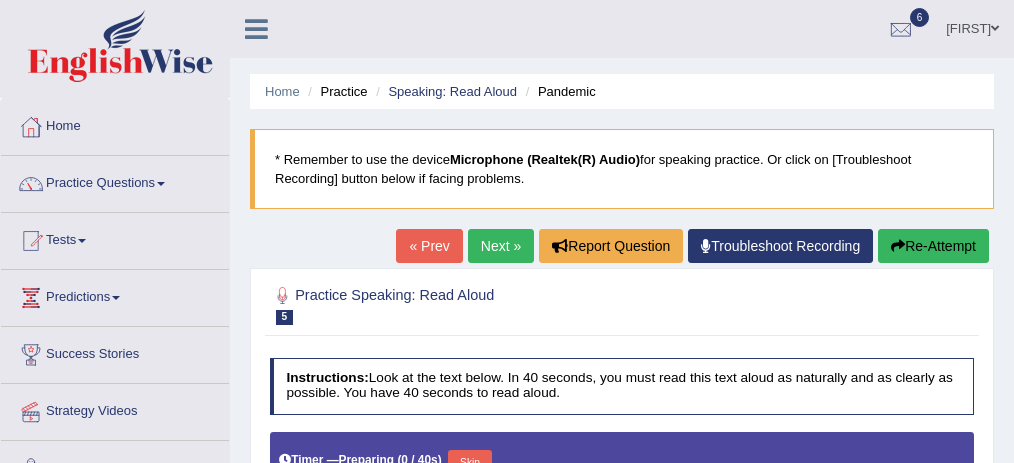 scroll, scrollTop: 0, scrollLeft: 0, axis: both 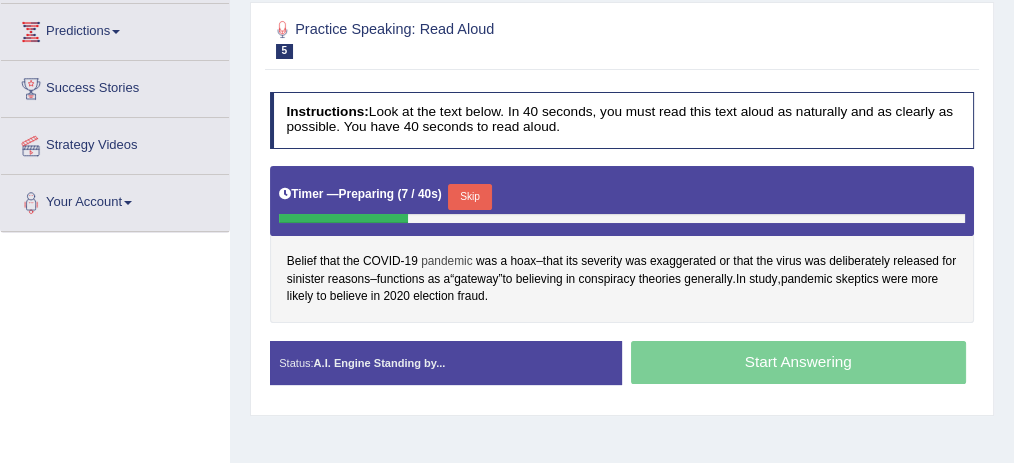 click on "pandemic" at bounding box center [447, 262] 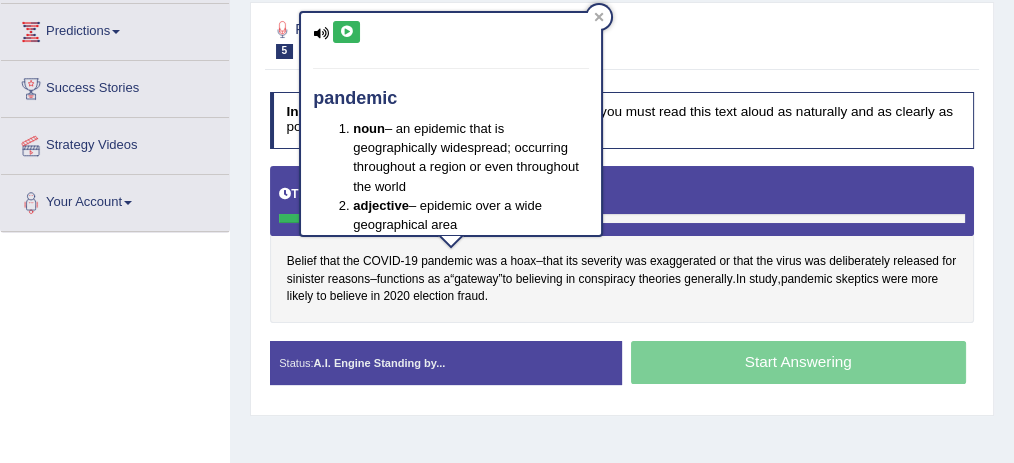 click at bounding box center (346, 32) 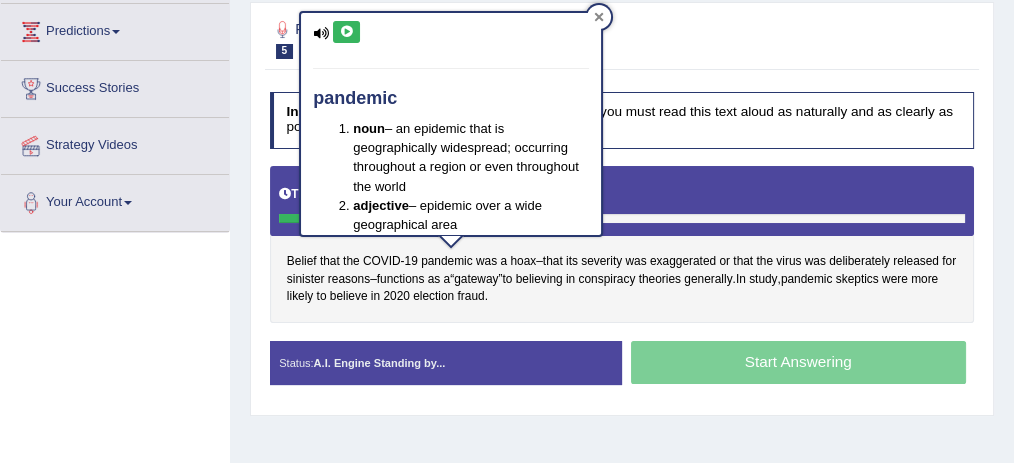 click 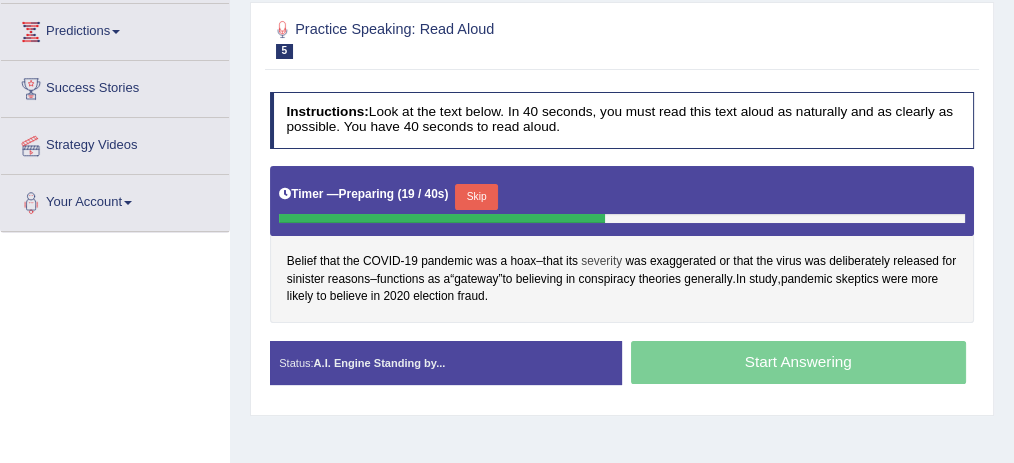 click on "severity" at bounding box center [601, 262] 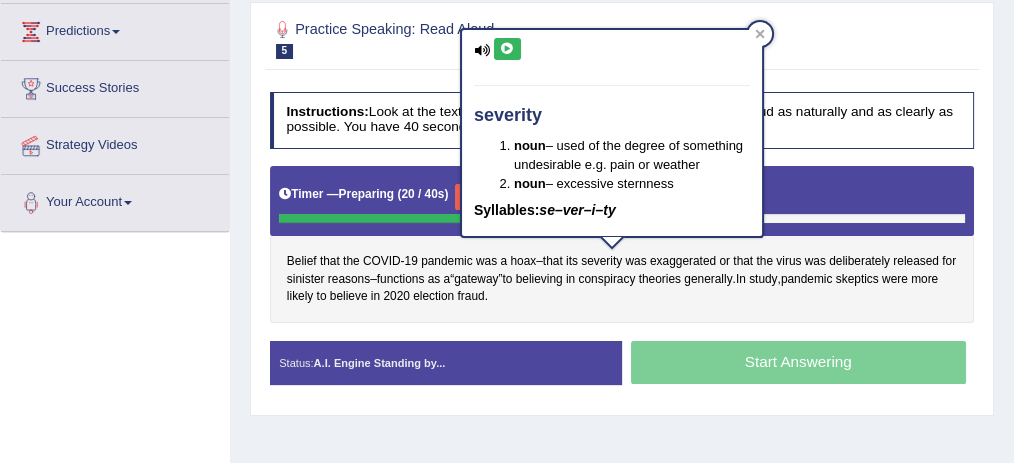 click at bounding box center (507, 49) 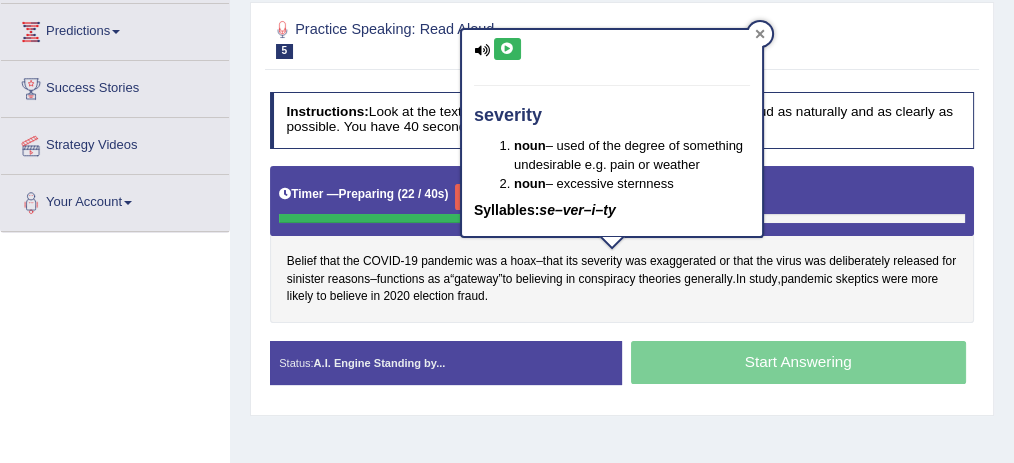 click 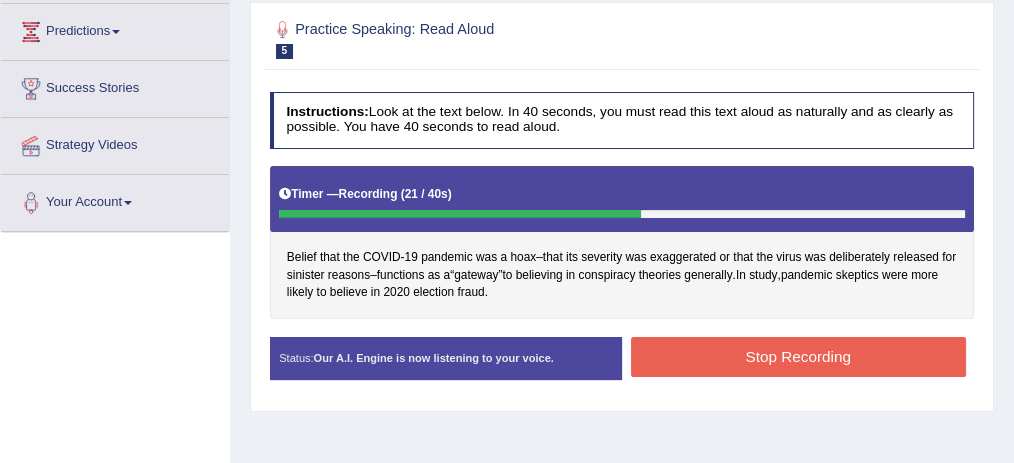 click on "Stop Recording" at bounding box center (798, 356) 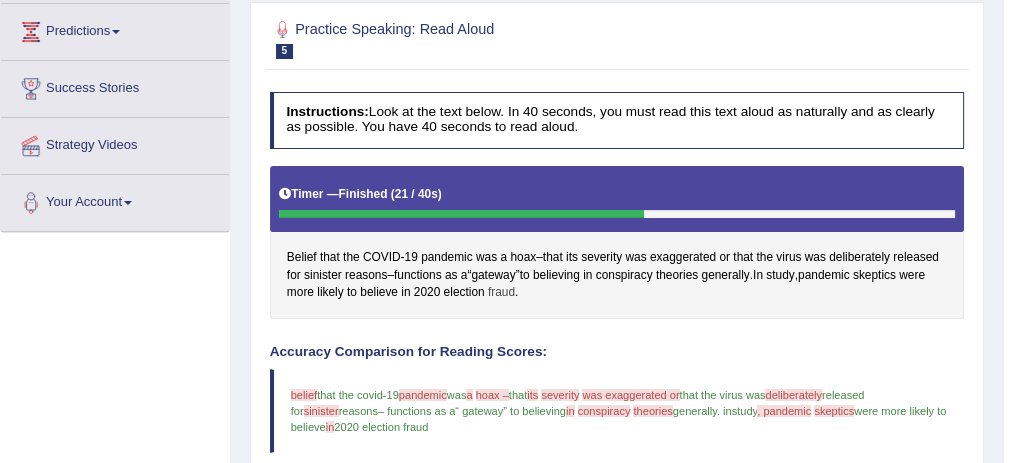 click on "fraud" at bounding box center (501, 293) 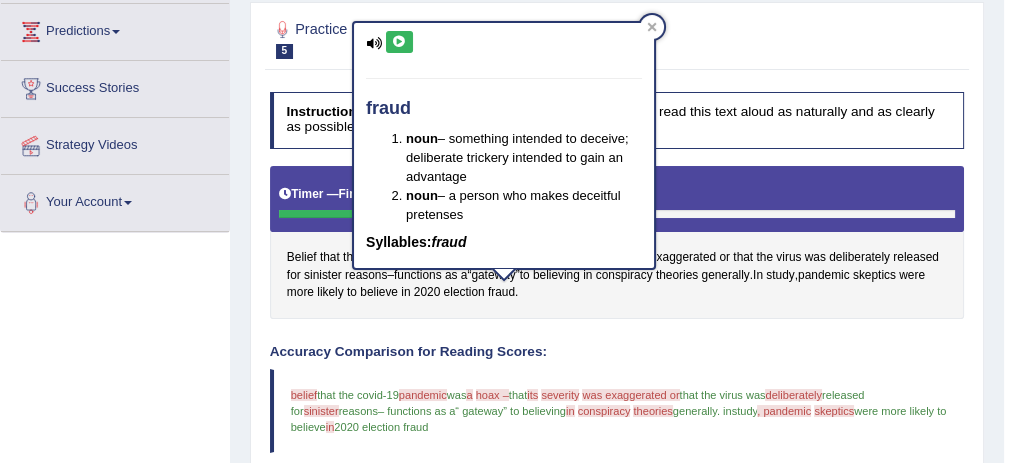 click at bounding box center [399, 42] 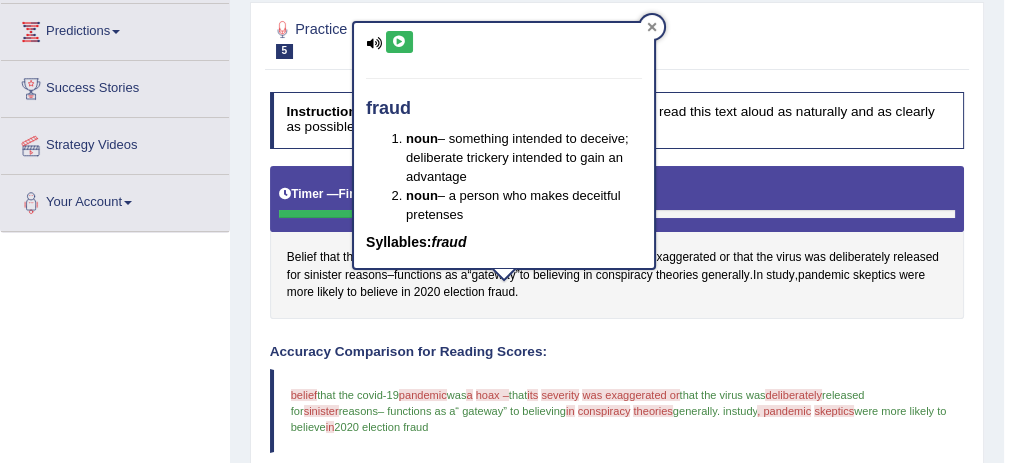 click at bounding box center (652, 27) 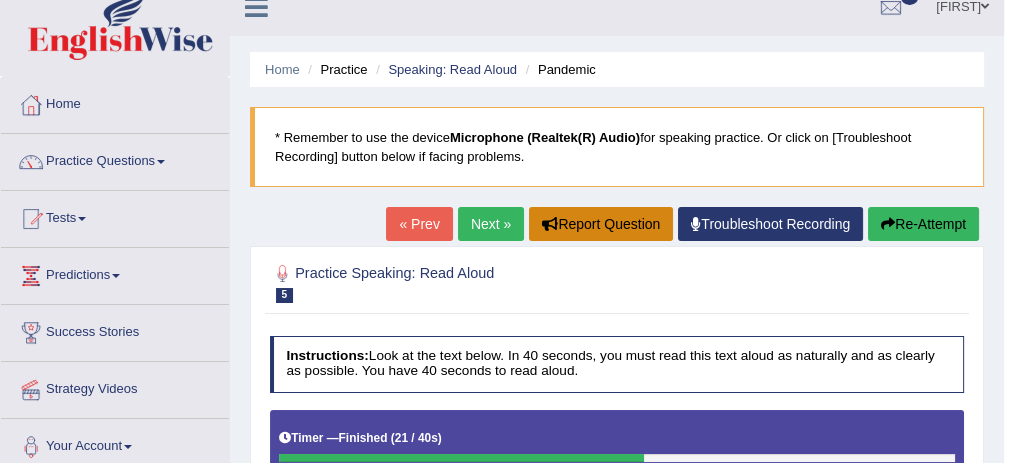 scroll, scrollTop: 0, scrollLeft: 0, axis: both 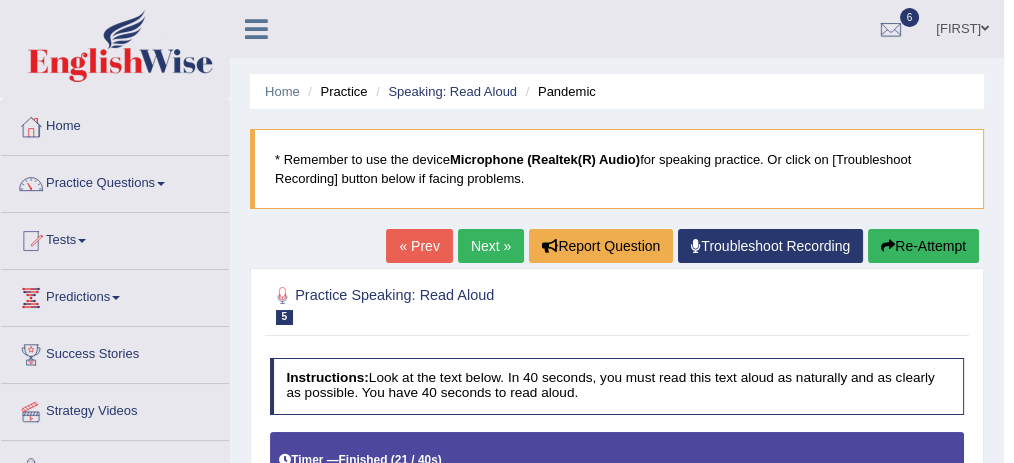 click on "Next »" at bounding box center [491, 246] 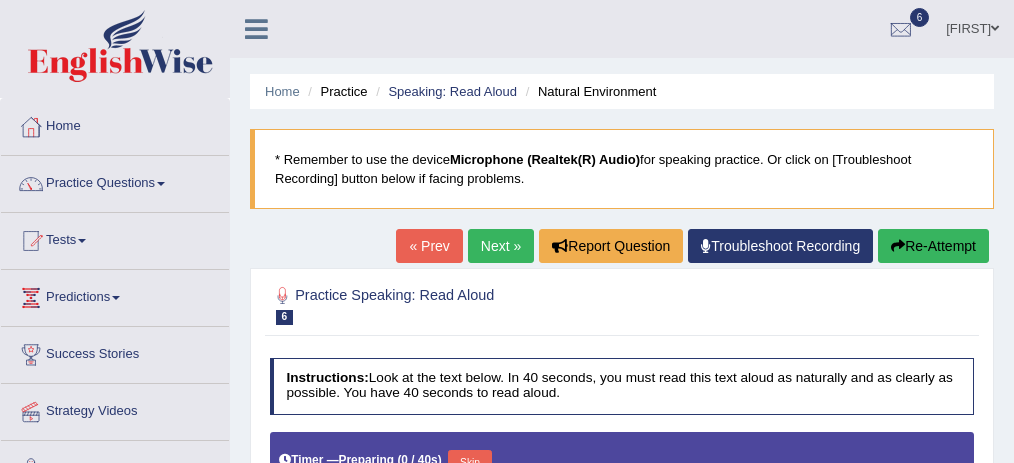 scroll, scrollTop: 333, scrollLeft: 0, axis: vertical 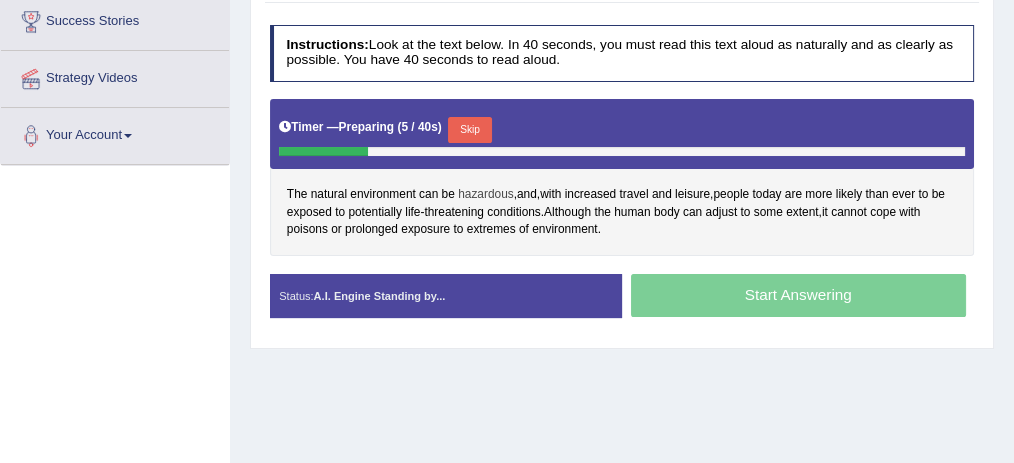click on "hazardous" at bounding box center (486, 195) 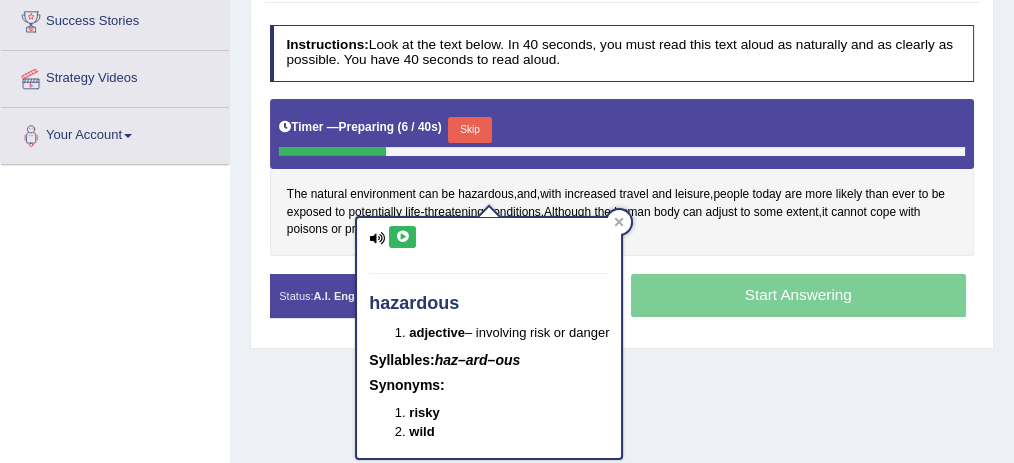 click at bounding box center (402, 237) 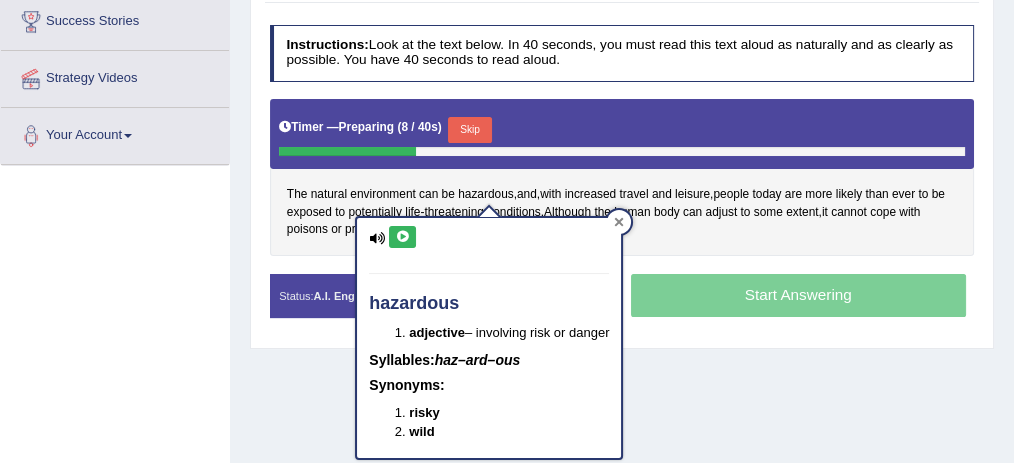 click 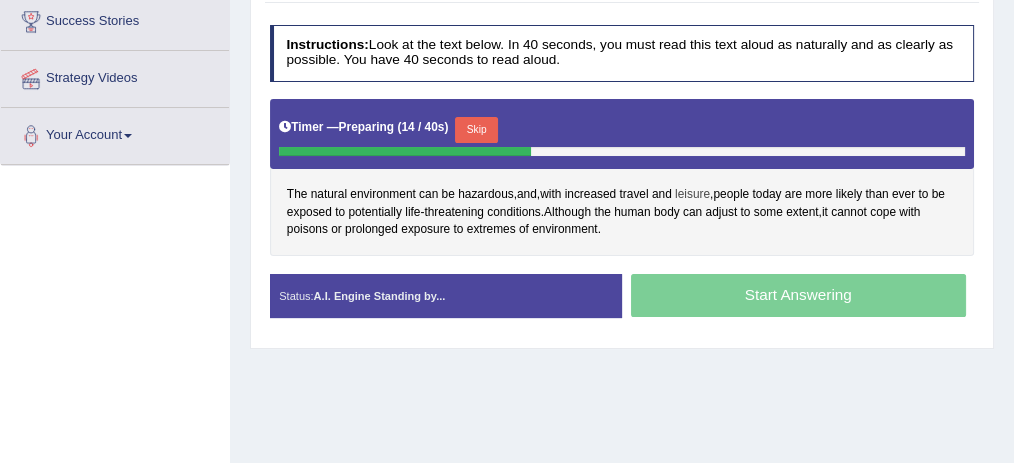 click on "leisure" at bounding box center [692, 195] 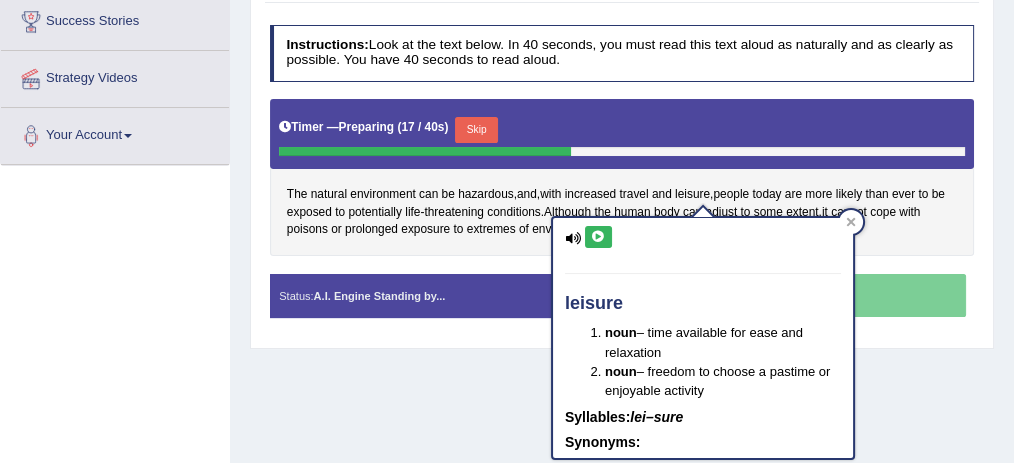 click at bounding box center (598, 237) 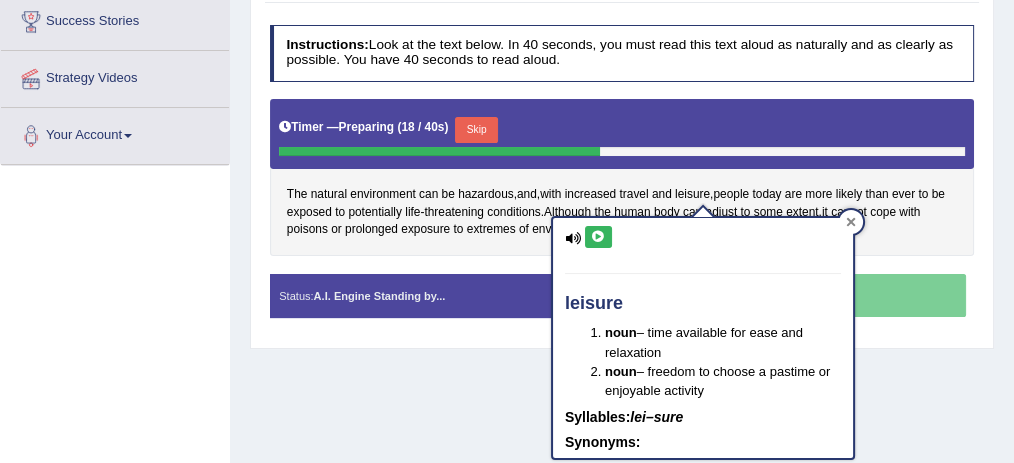click at bounding box center [851, 222] 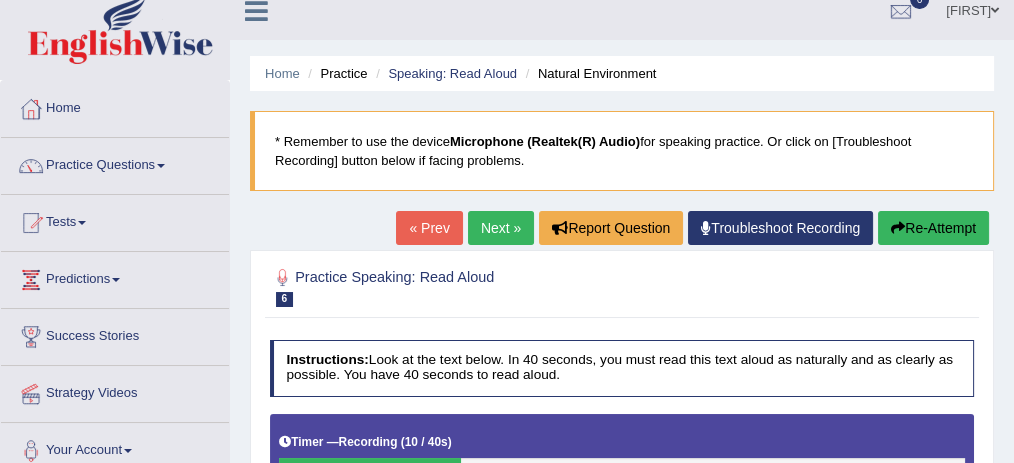 scroll, scrollTop: 0, scrollLeft: 0, axis: both 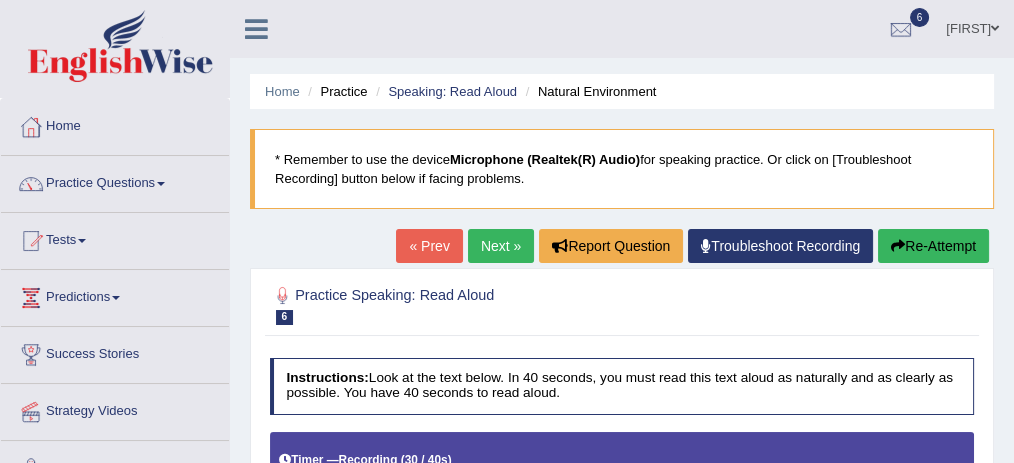 click on "Re-Attempt" at bounding box center (933, 246) 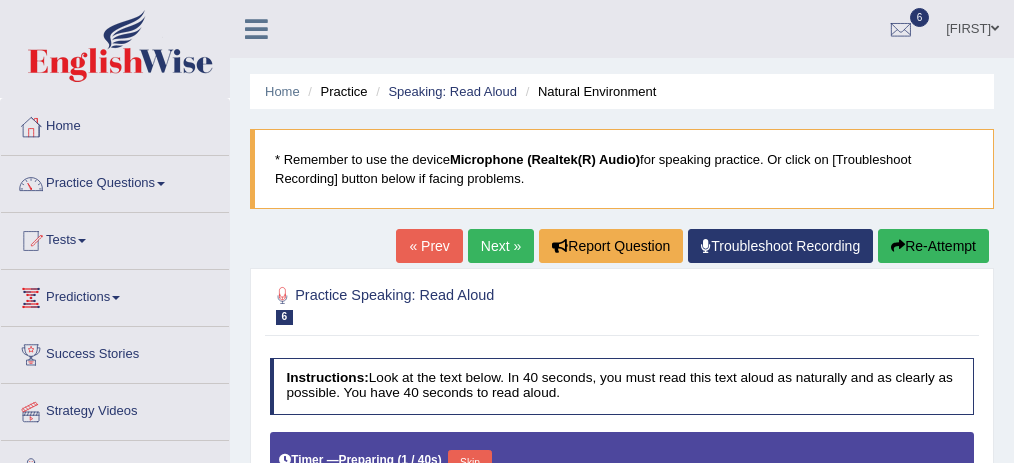 scroll, scrollTop: 266, scrollLeft: 0, axis: vertical 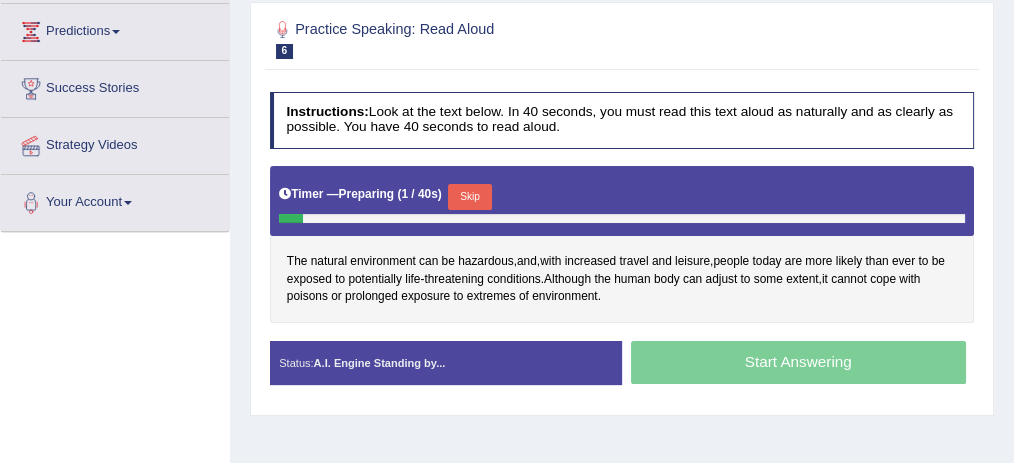 click on "Skip" at bounding box center (469, 197) 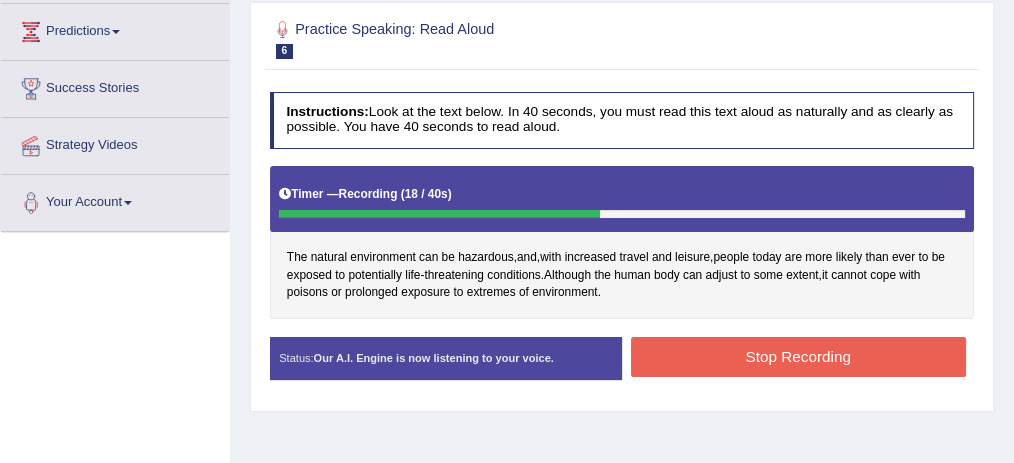 click on "Stop Recording" at bounding box center (798, 356) 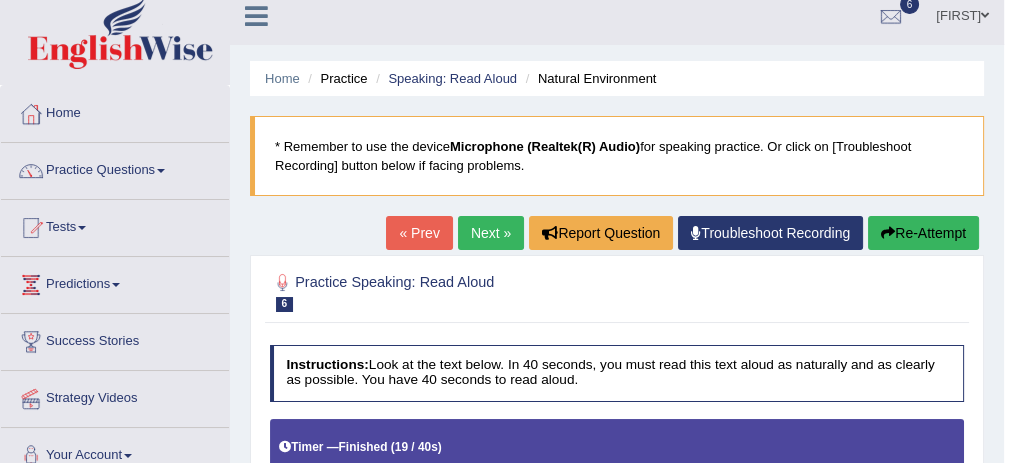 scroll, scrollTop: 0, scrollLeft: 0, axis: both 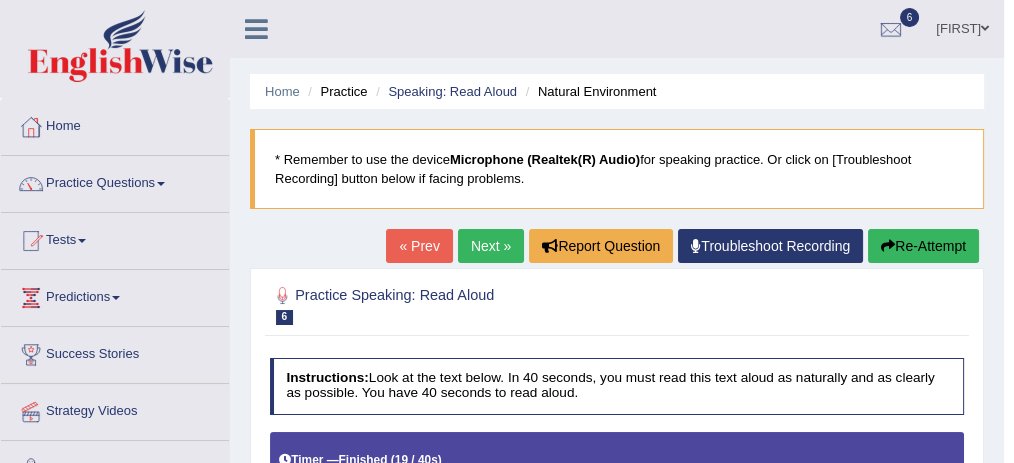 click on "Next »" at bounding box center (491, 246) 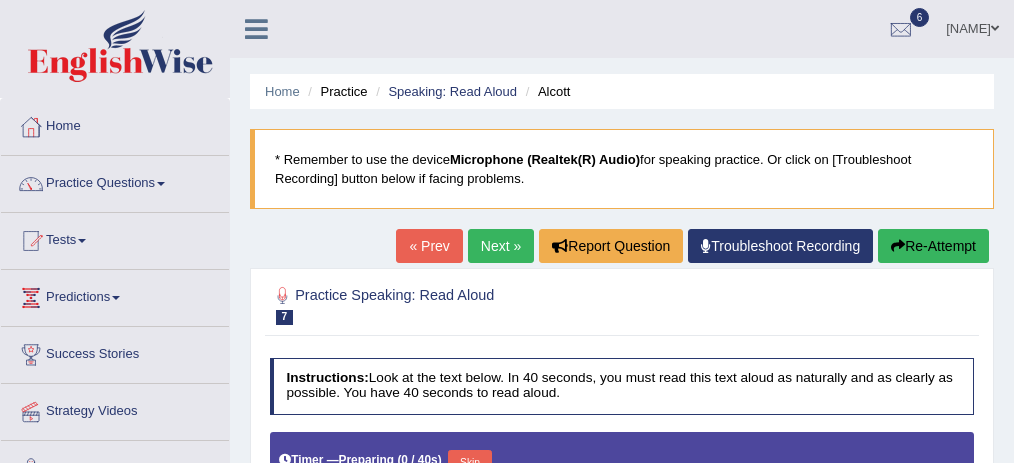 scroll, scrollTop: 200, scrollLeft: 0, axis: vertical 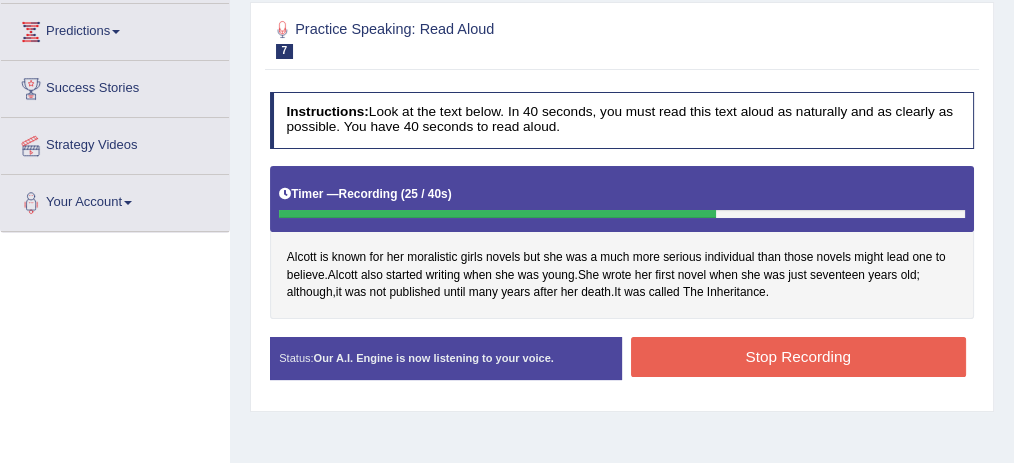 click on "Stop Recording" at bounding box center [798, 356] 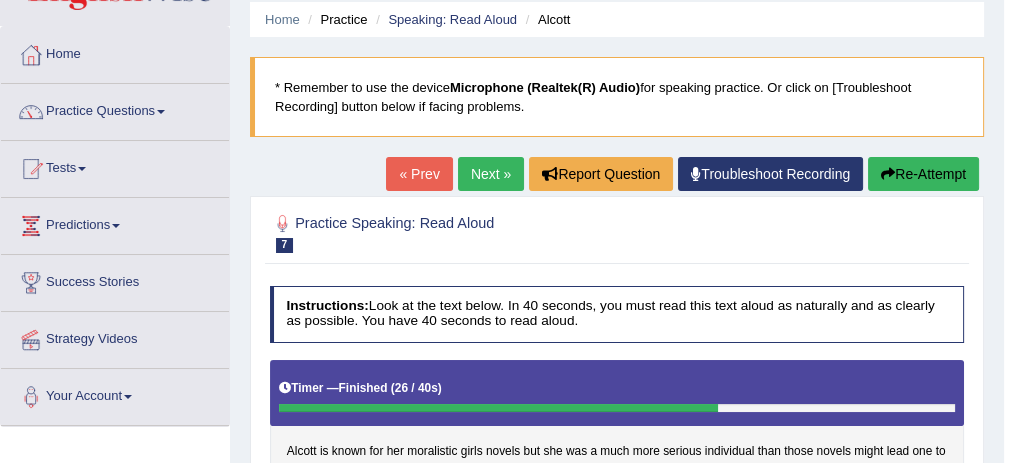 scroll, scrollTop: 0, scrollLeft: 0, axis: both 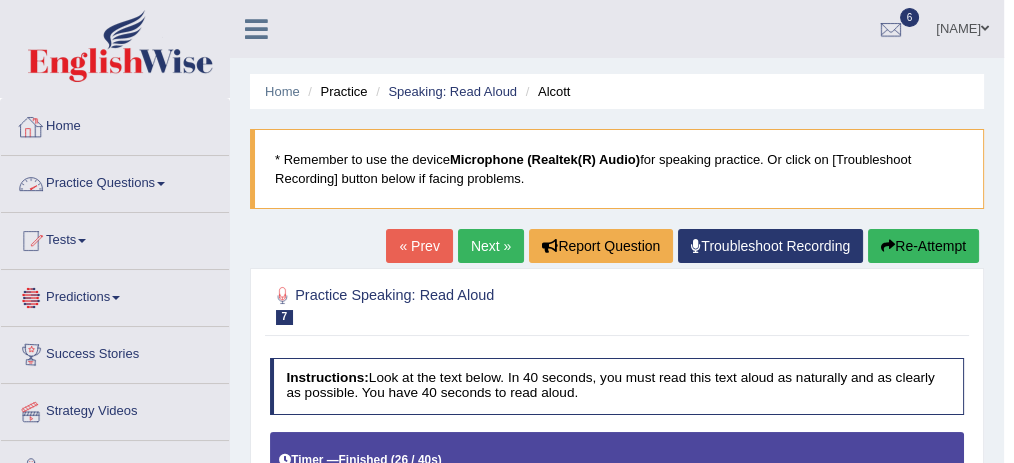 click on "Practice Questions" at bounding box center [115, 181] 